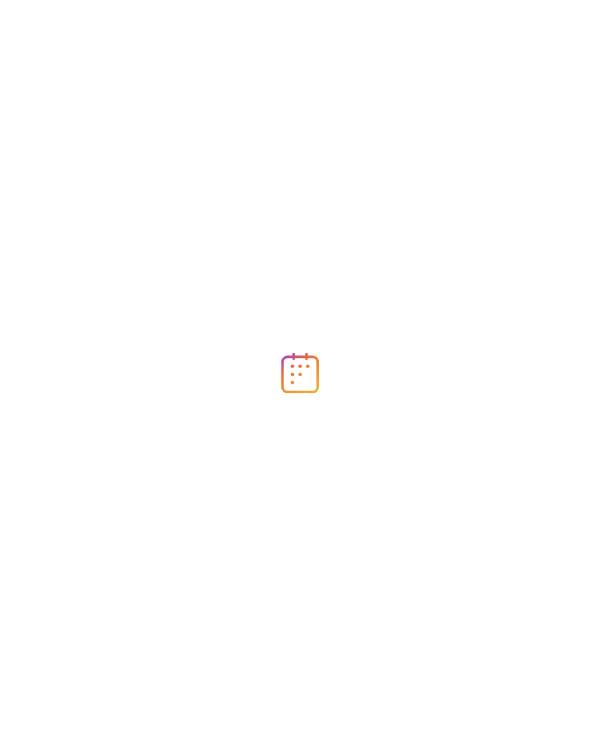 scroll, scrollTop: 0, scrollLeft: 0, axis: both 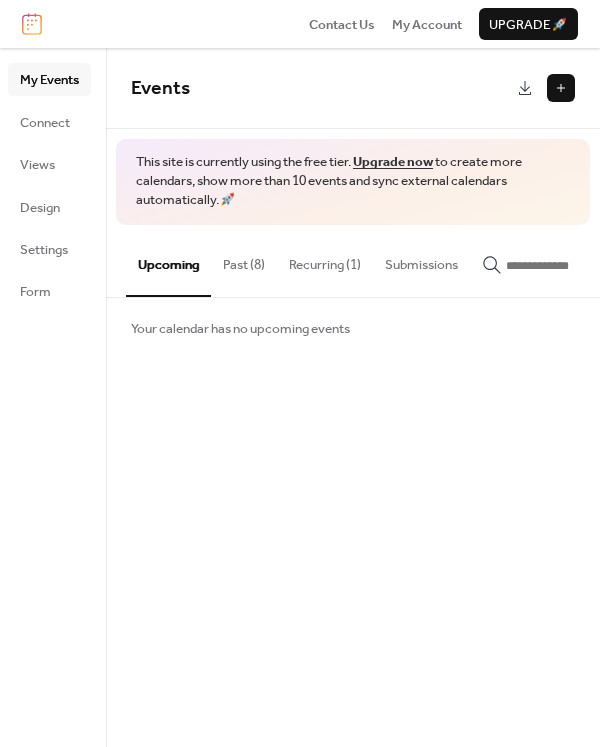 click on "Upgrade now" at bounding box center (393, 162) 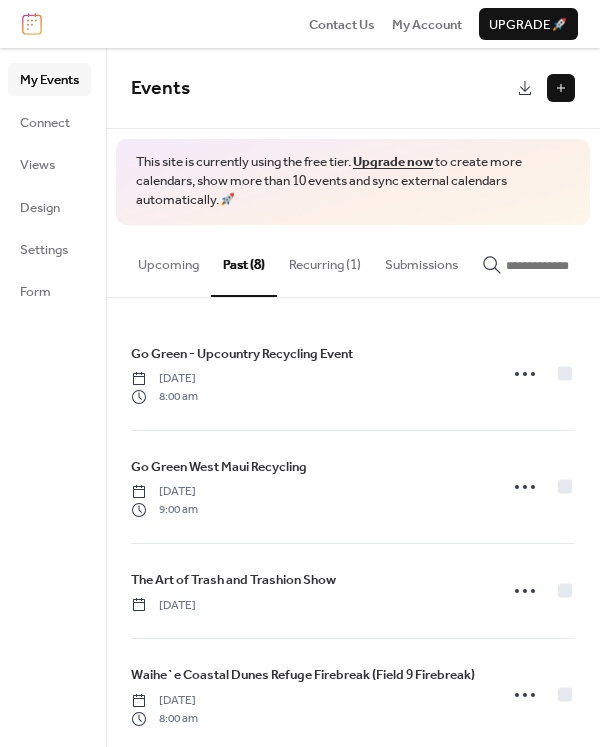 click on "Recurring (1)" at bounding box center (325, 260) 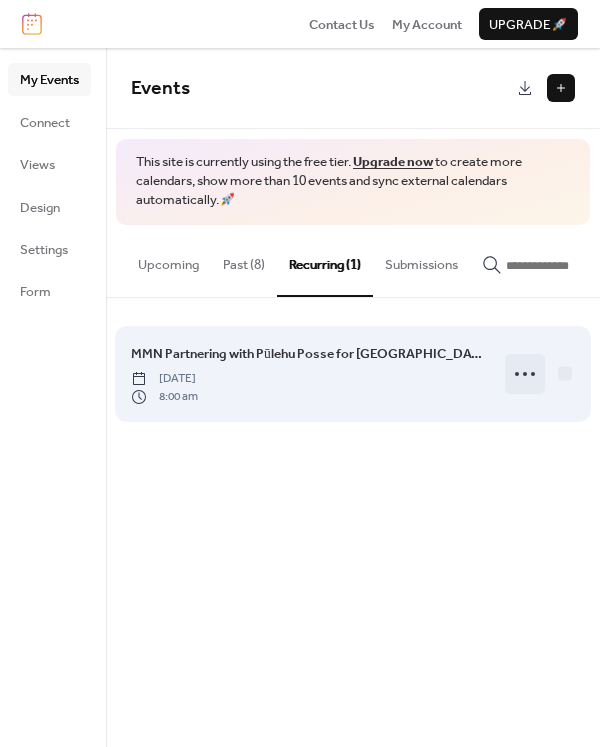 click 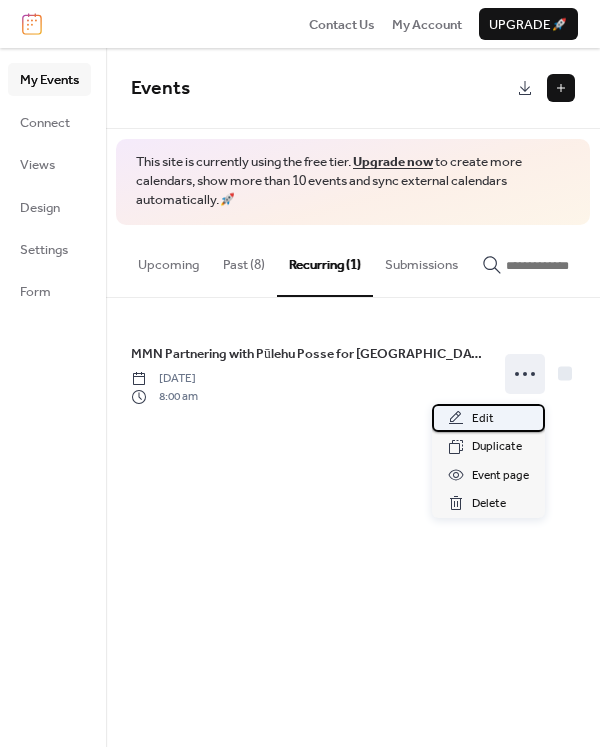 click on "Edit" at bounding box center (488, 418) 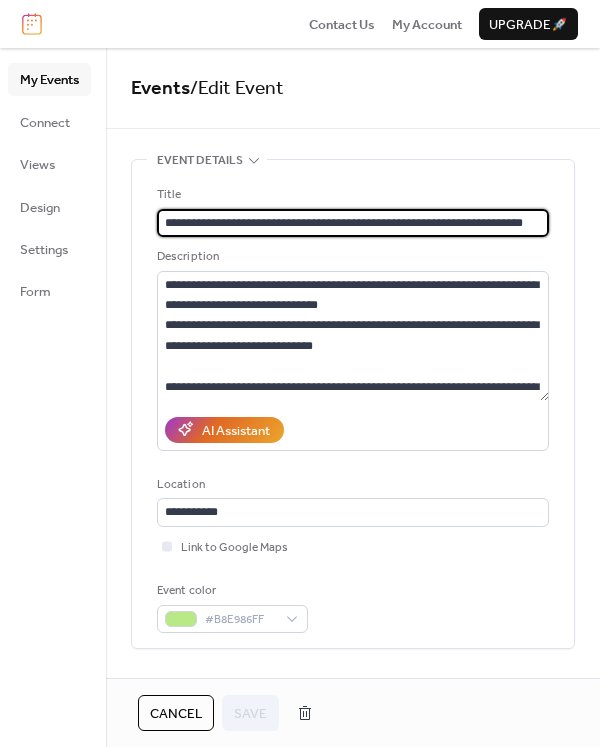 type on "**********" 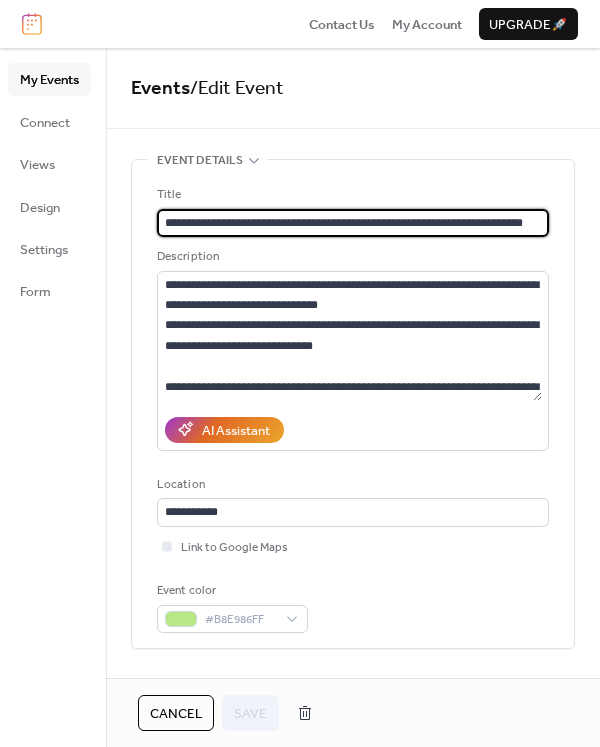 scroll, scrollTop: 0, scrollLeft: 31, axis: horizontal 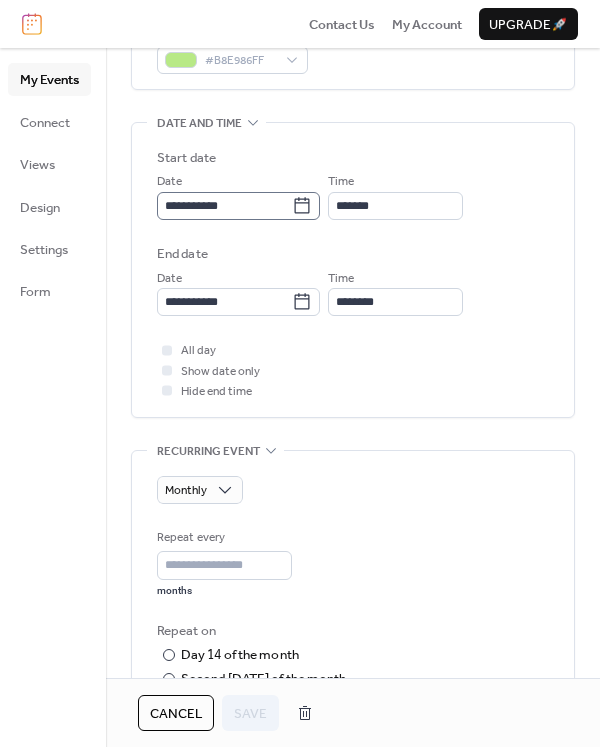 click 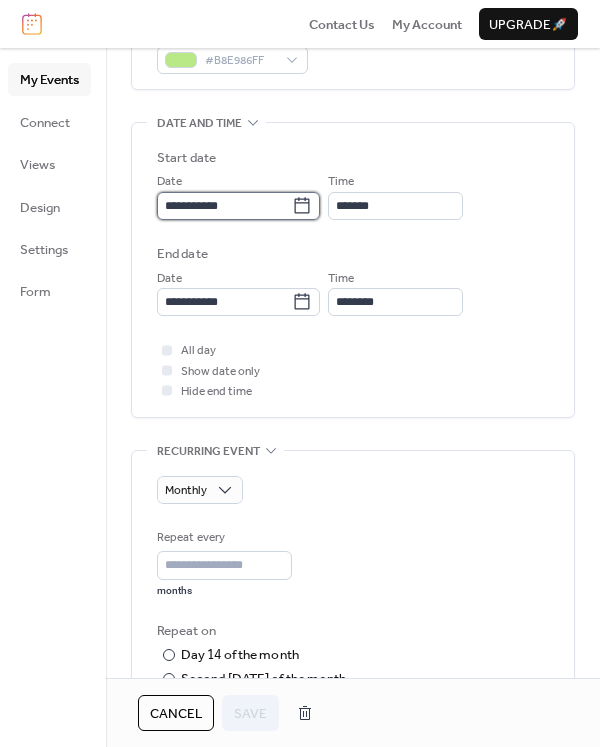 click on "**********" at bounding box center (224, 206) 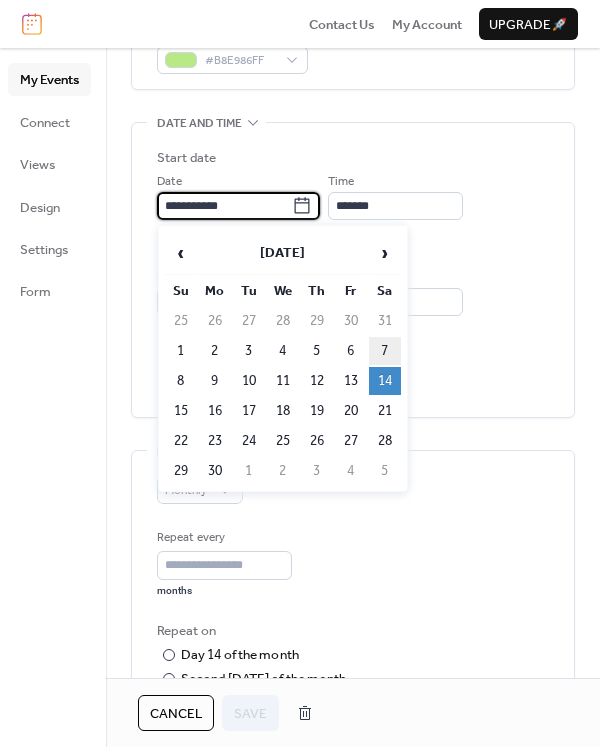 click on "7" at bounding box center [385, 351] 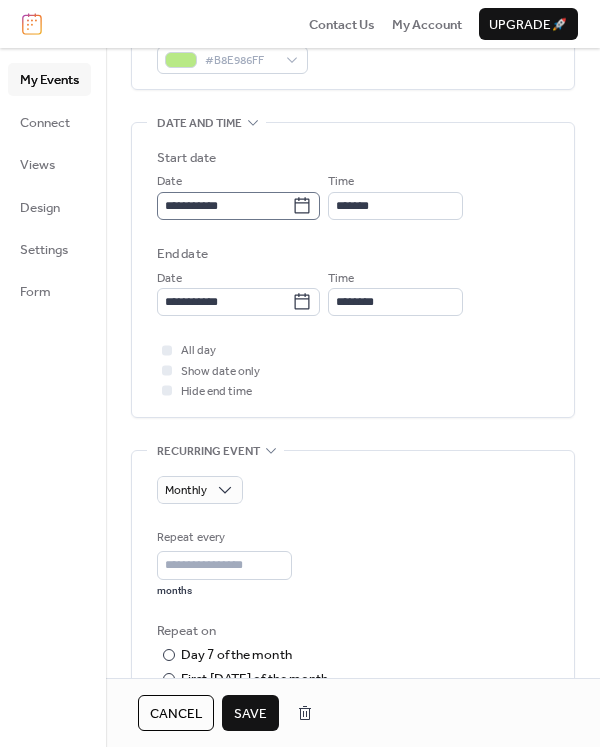click 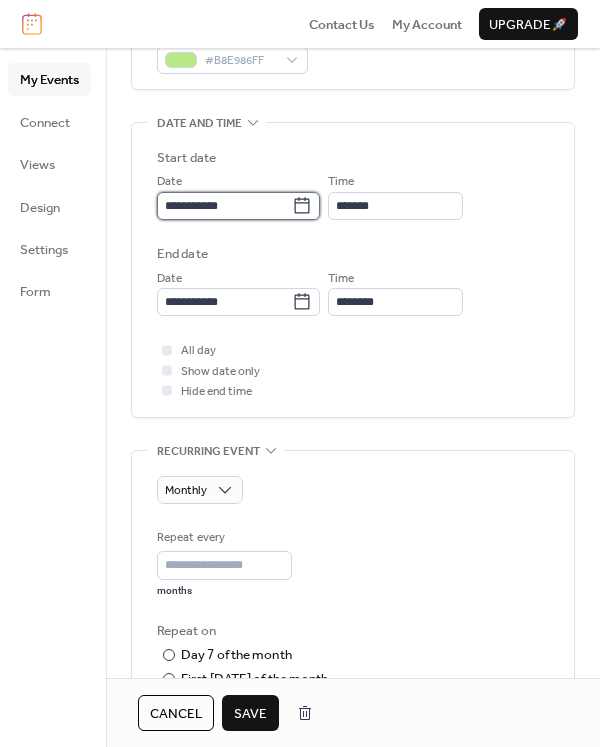 click on "**********" at bounding box center (224, 206) 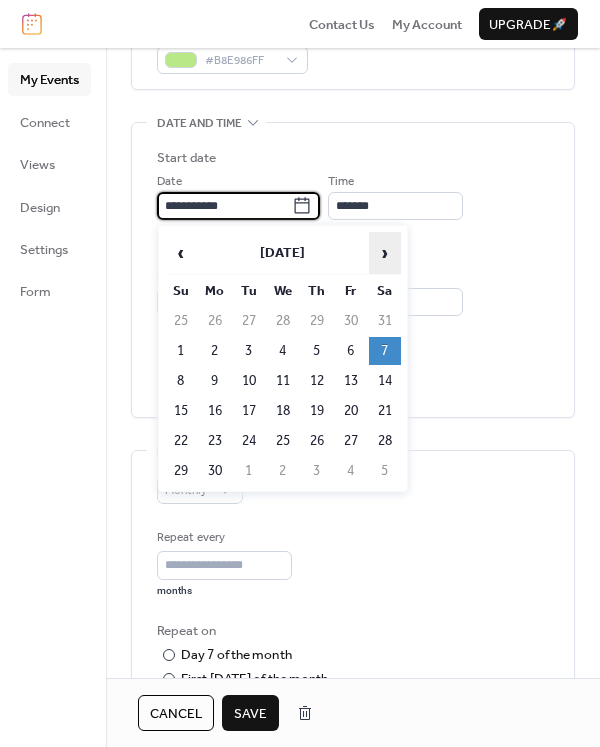 click on "›" at bounding box center [385, 253] 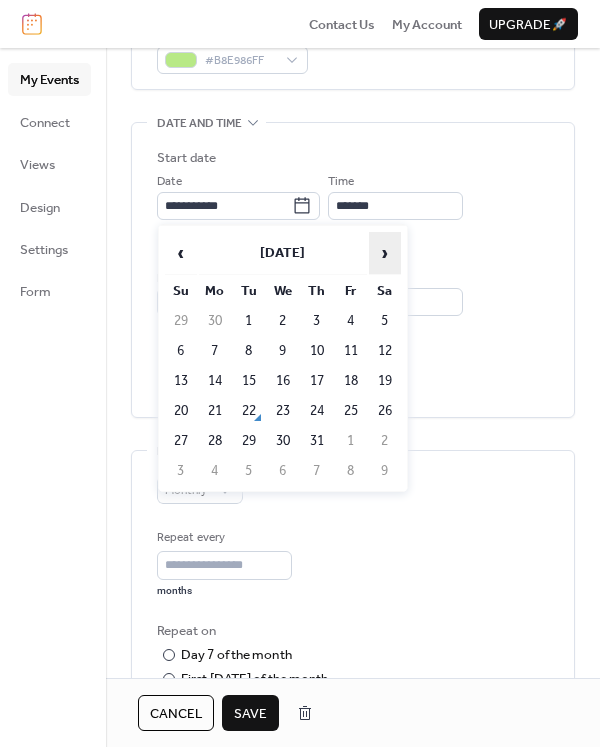 click on "›" at bounding box center (385, 253) 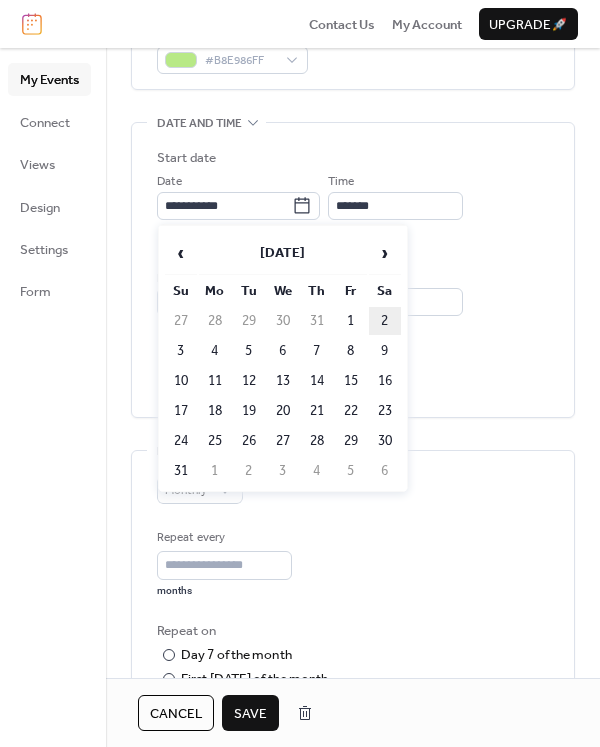 click on "2" at bounding box center (385, 321) 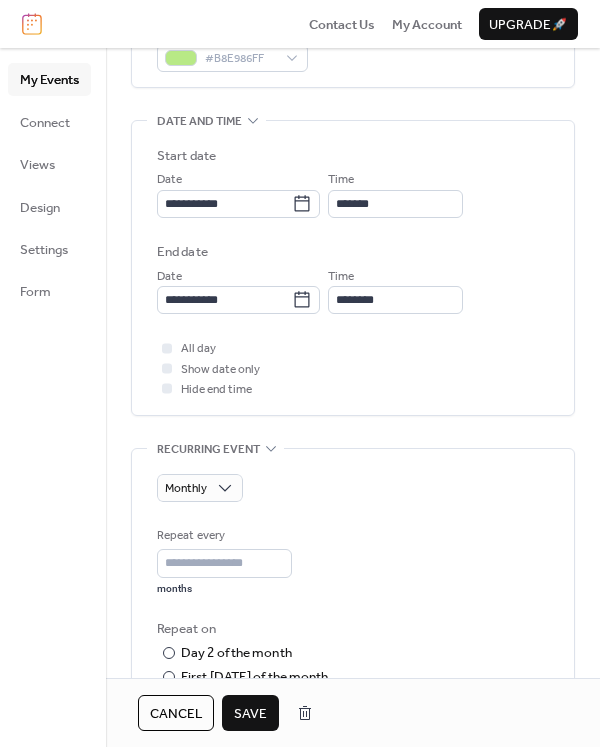 scroll, scrollTop: 0, scrollLeft: 0, axis: both 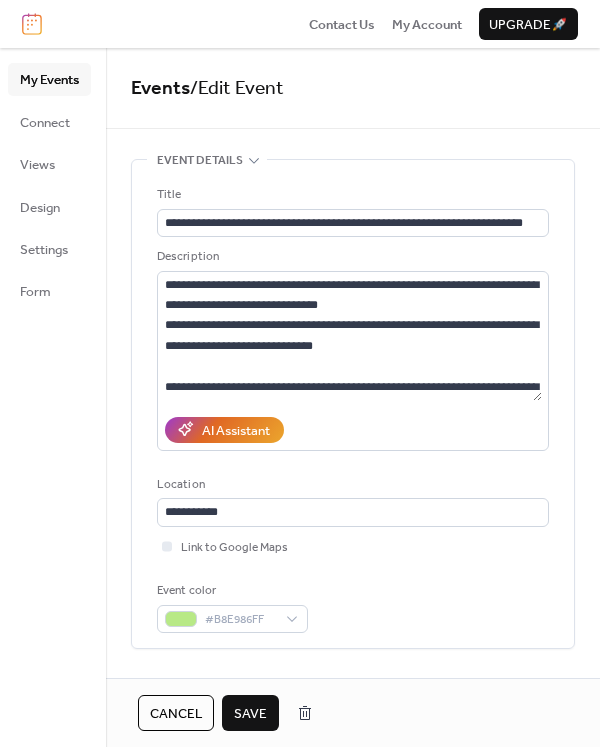 click on "Save" at bounding box center (250, 714) 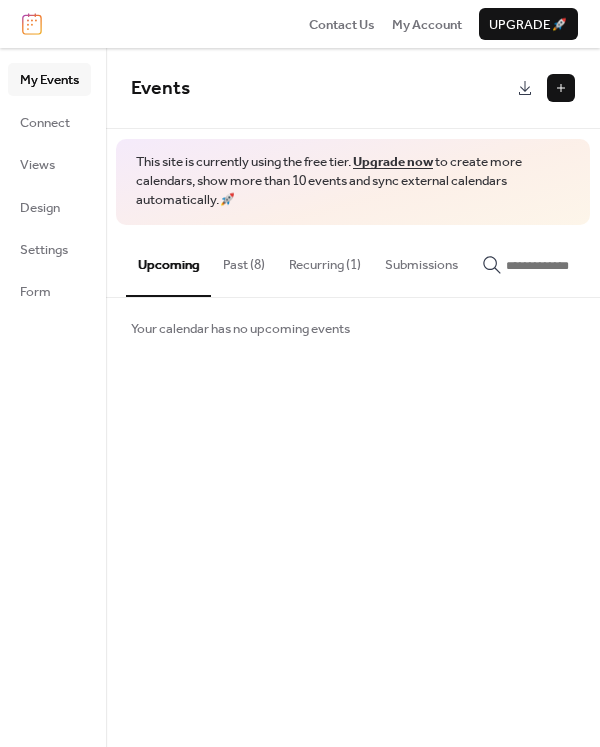 click on "Past (8)" at bounding box center (244, 260) 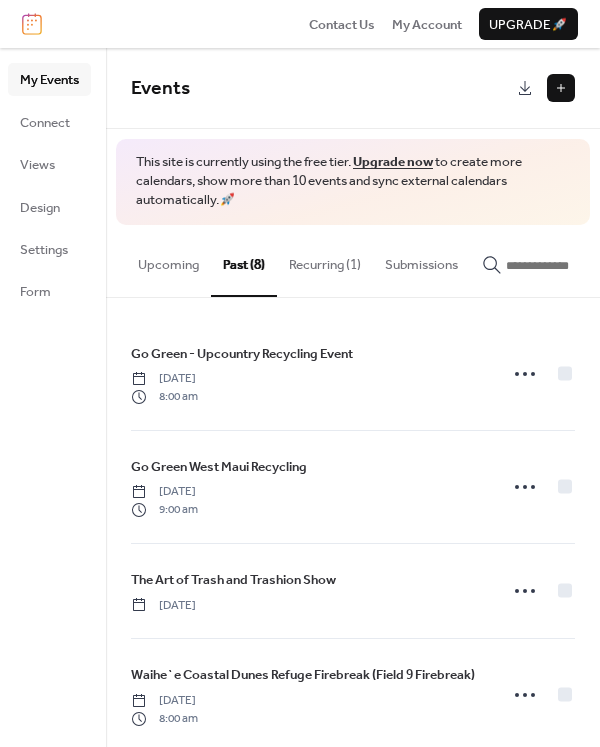 click on "Upcoming" at bounding box center (168, 260) 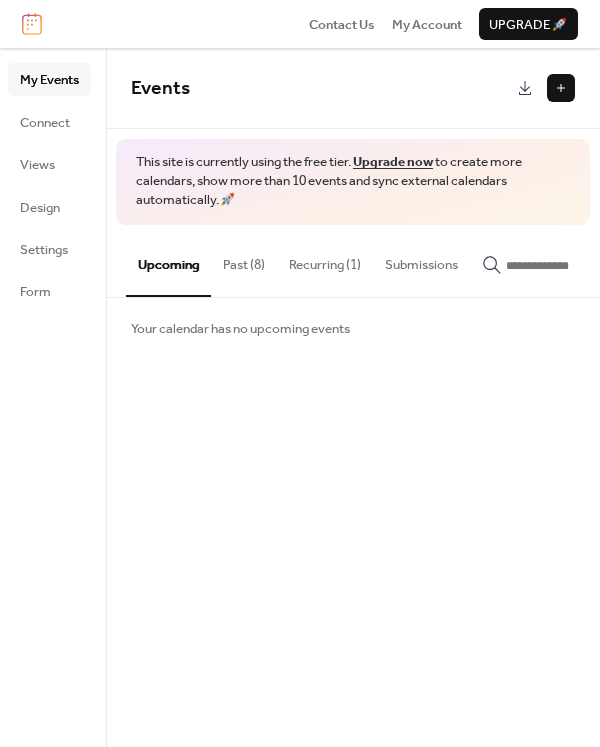 click on "Recurring (1)" at bounding box center [325, 260] 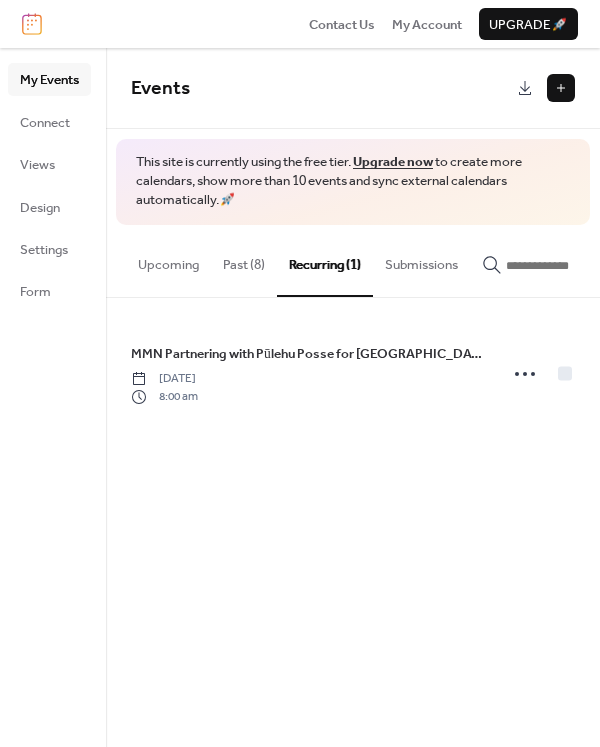 click on "Past (8)" at bounding box center (244, 260) 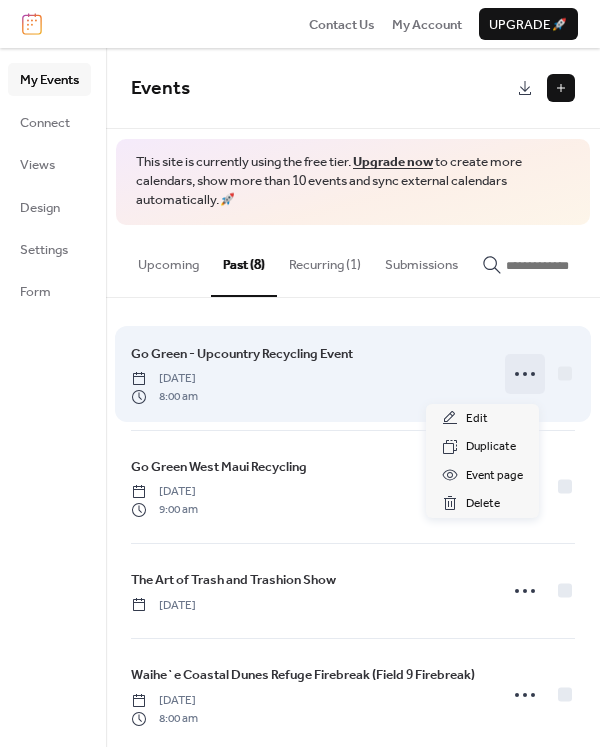 click 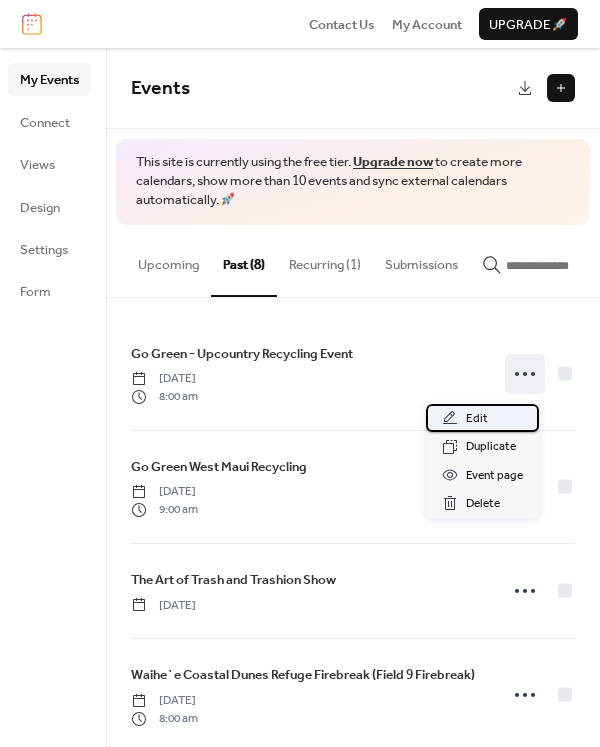 click on "Edit" at bounding box center (477, 419) 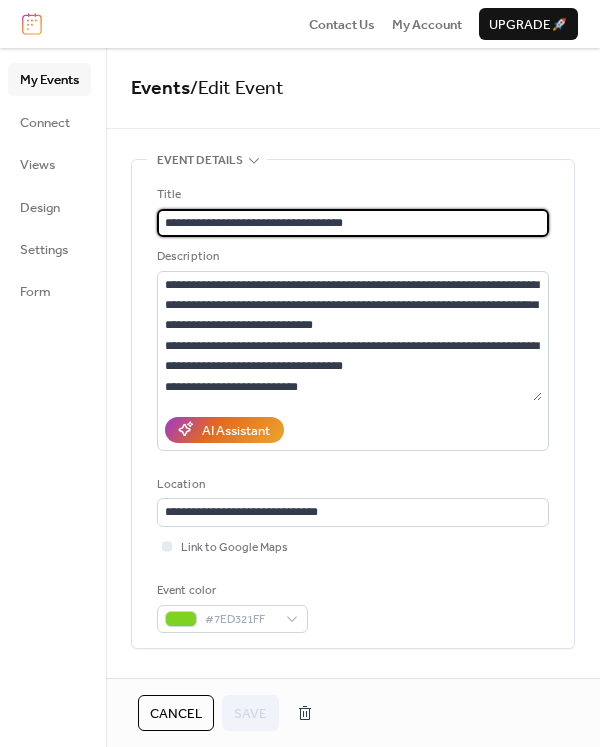 scroll, scrollTop: 0, scrollLeft: 0, axis: both 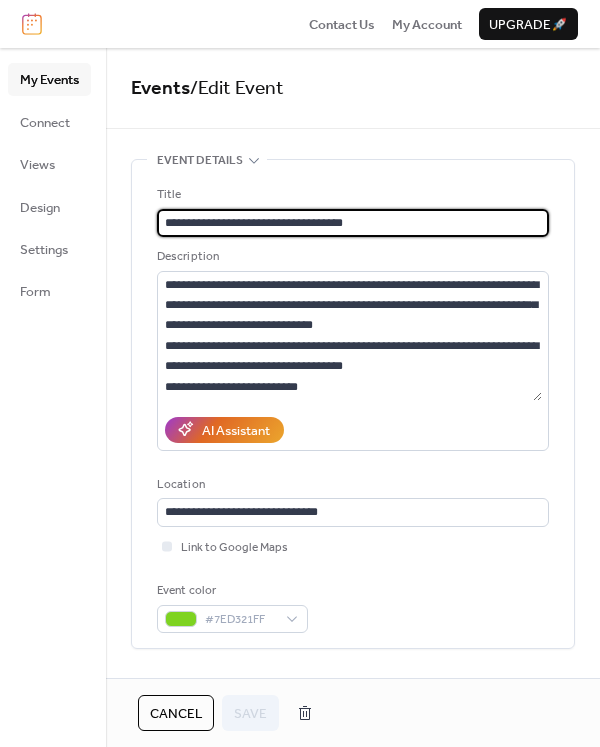 drag, startPoint x: 381, startPoint y: 220, endPoint x: 224, endPoint y: 223, distance: 157.02866 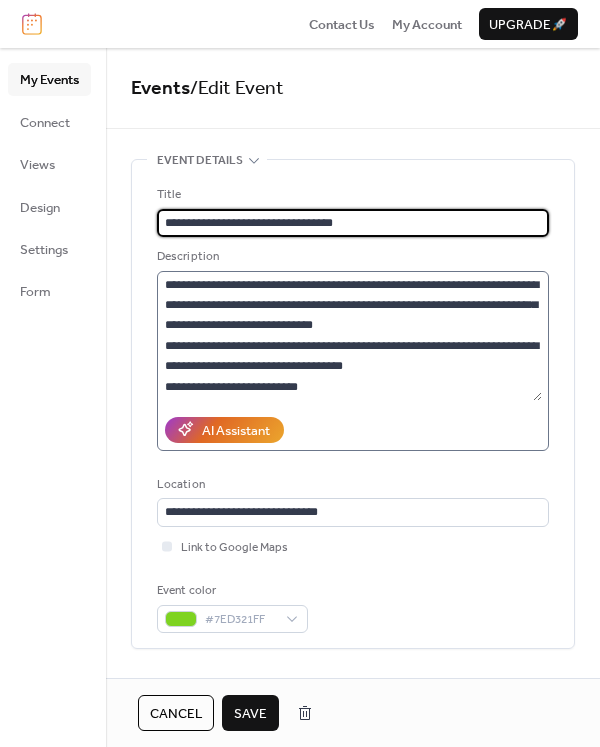 type on "**********" 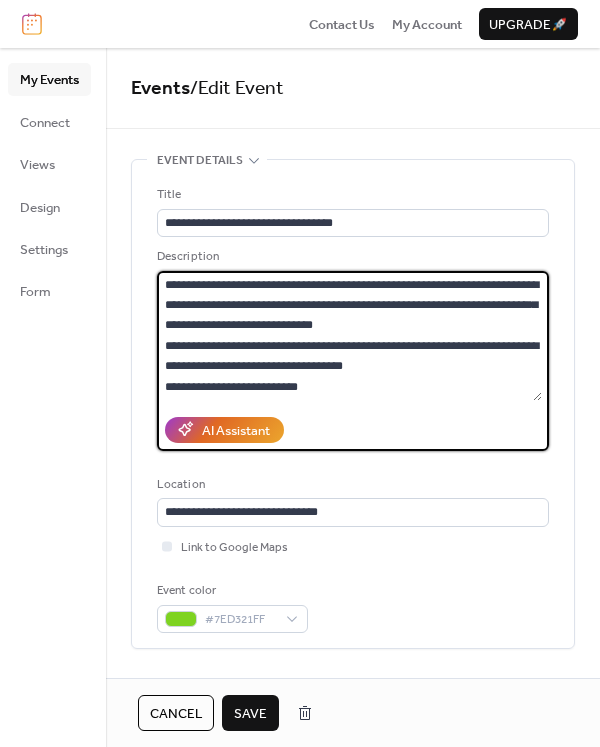scroll, scrollTop: 0, scrollLeft: 0, axis: both 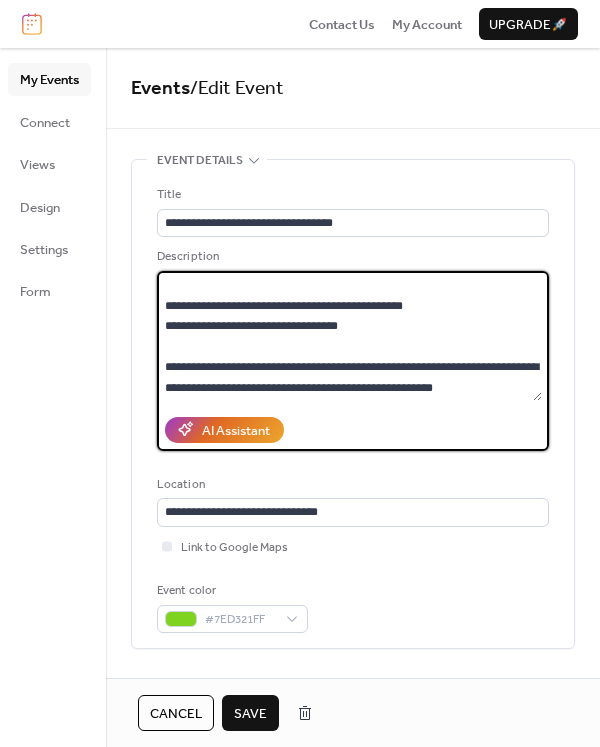 drag, startPoint x: 378, startPoint y: 319, endPoint x: 160, endPoint y: 328, distance: 218.1857 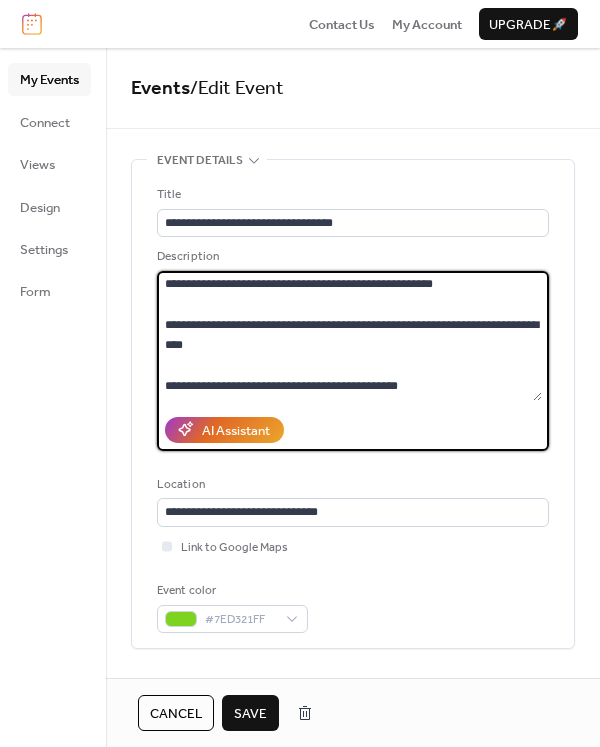 scroll, scrollTop: 326, scrollLeft: 0, axis: vertical 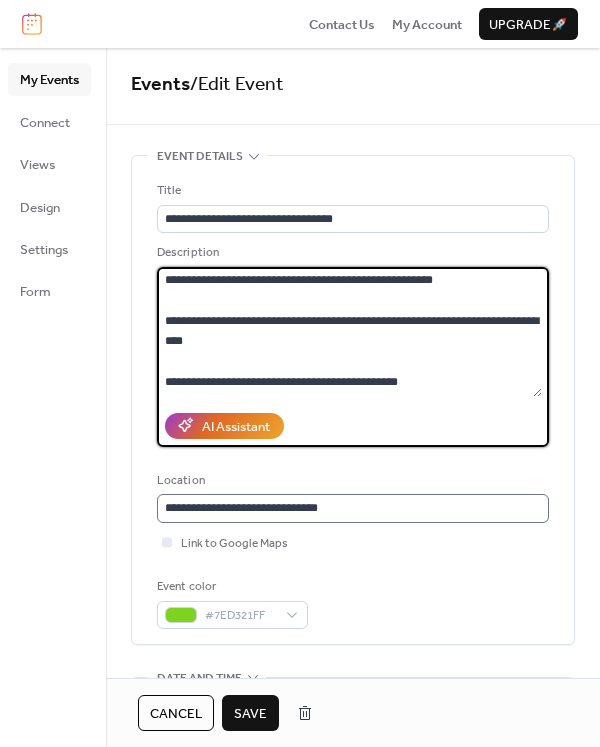 type on "**********" 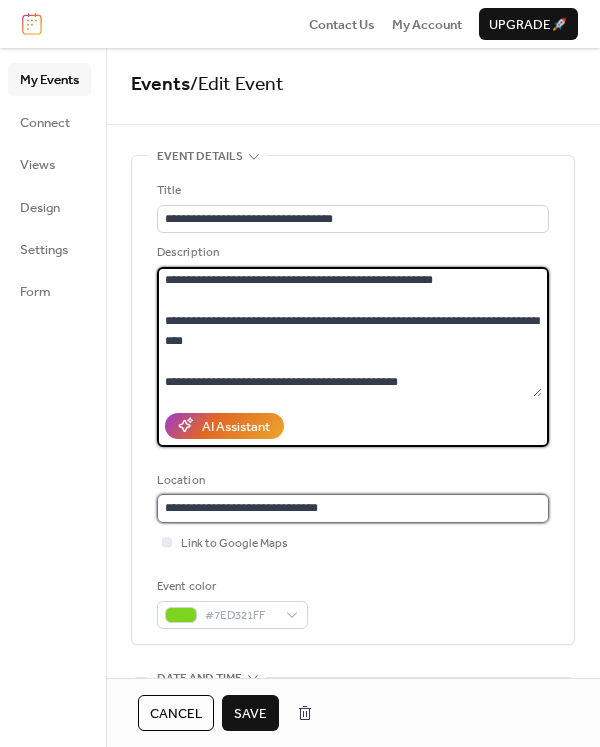 click on "**********" at bounding box center [353, 508] 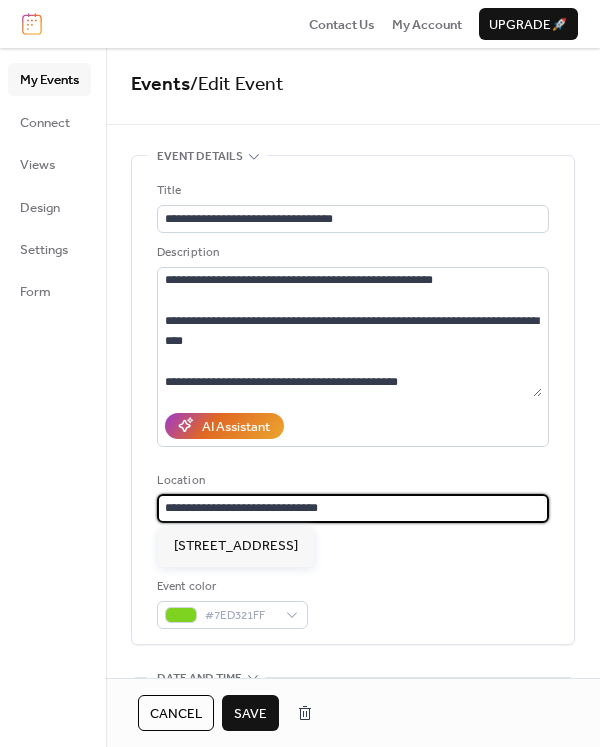 click on "**********" at bounding box center [353, 508] 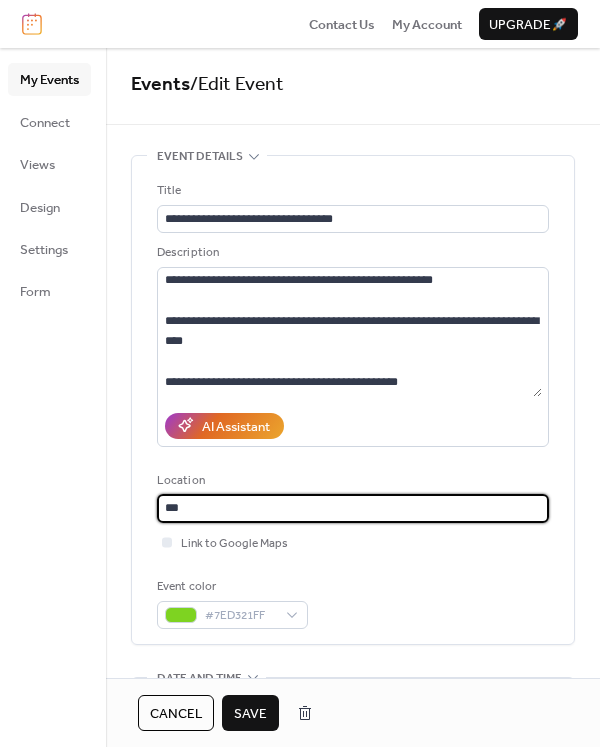 type on "***" 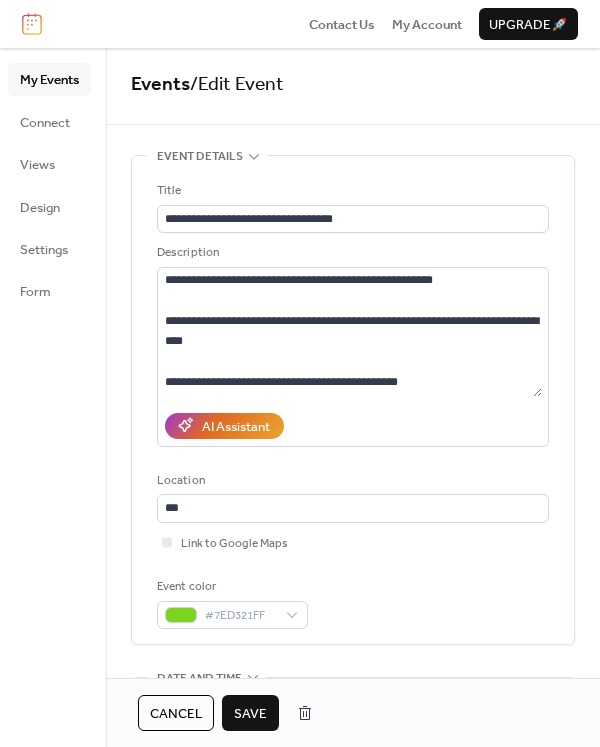 click on "**********" at bounding box center (353, 405) 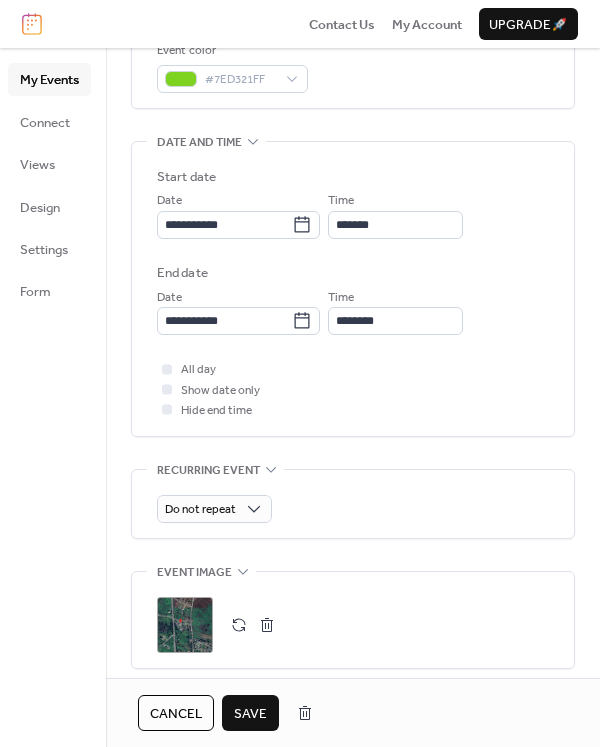 scroll, scrollTop: 553, scrollLeft: 0, axis: vertical 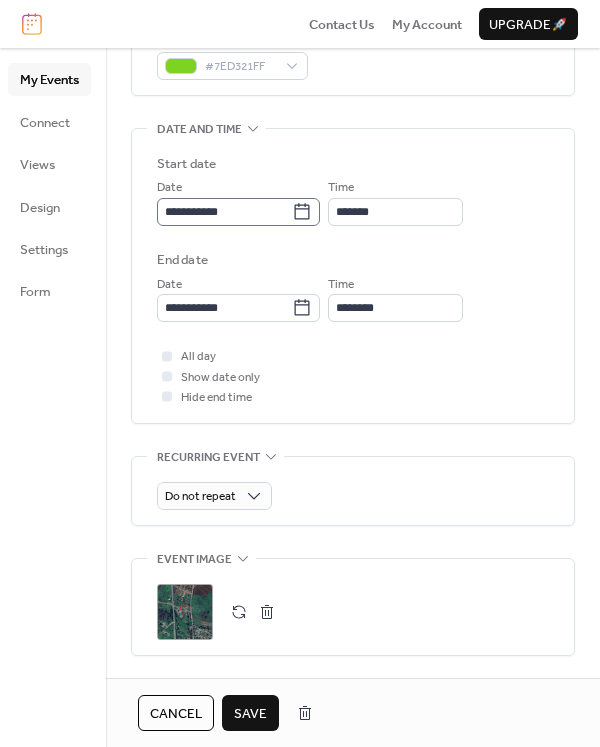 click 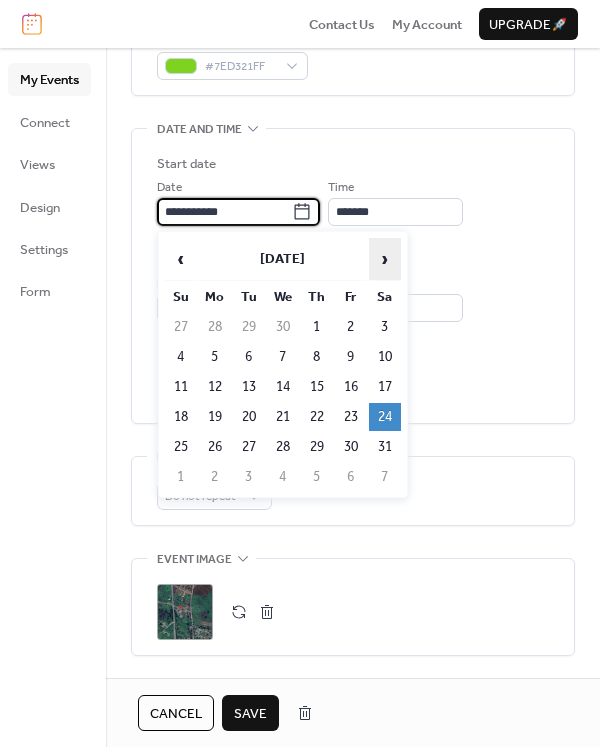 click on "›" at bounding box center (385, 259) 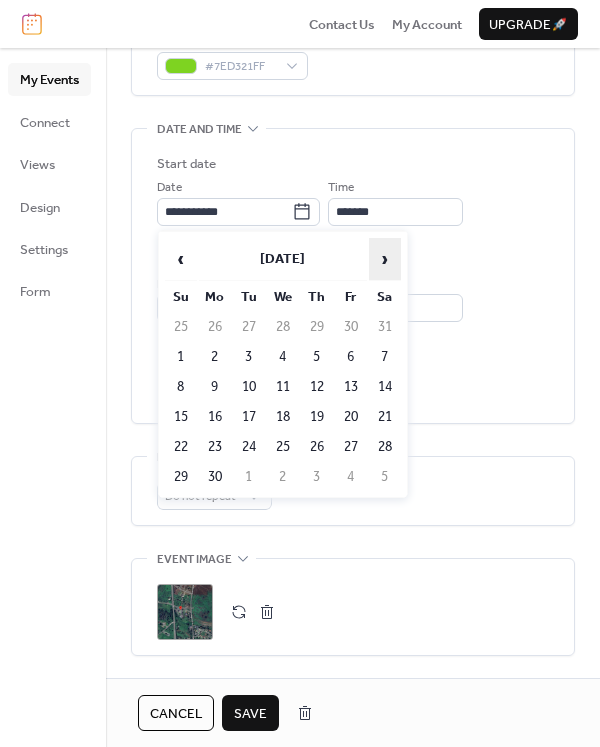click on "›" at bounding box center (385, 259) 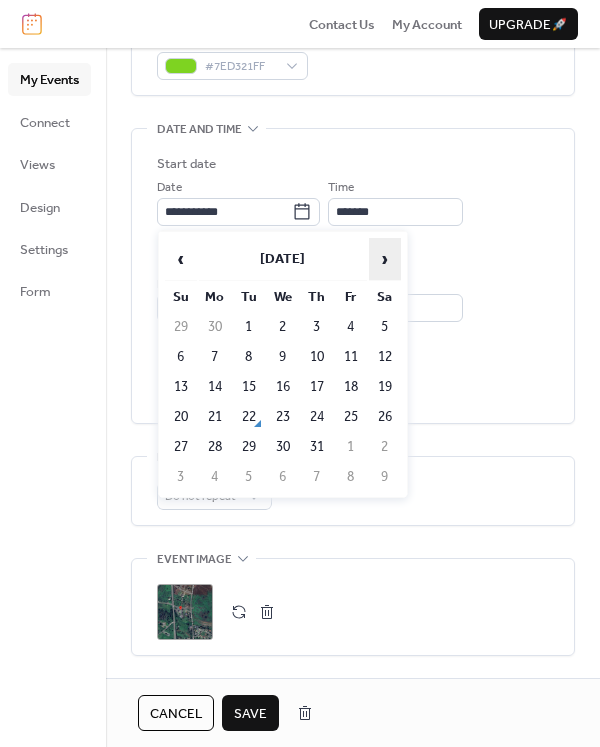 click on "›" at bounding box center (385, 259) 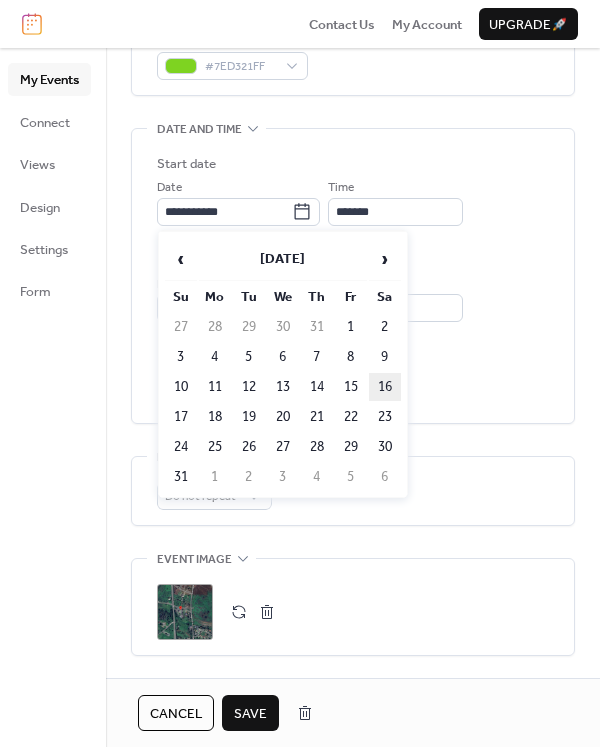 click on "16" at bounding box center (385, 387) 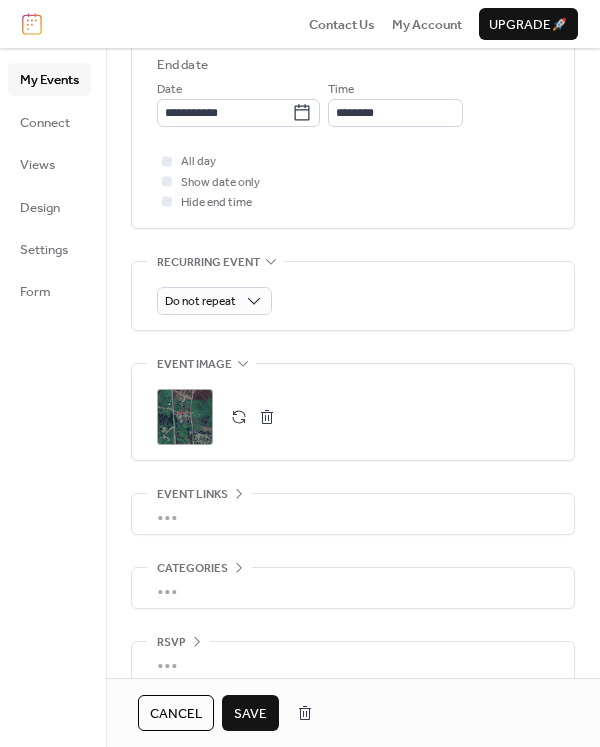 scroll, scrollTop: 773, scrollLeft: 0, axis: vertical 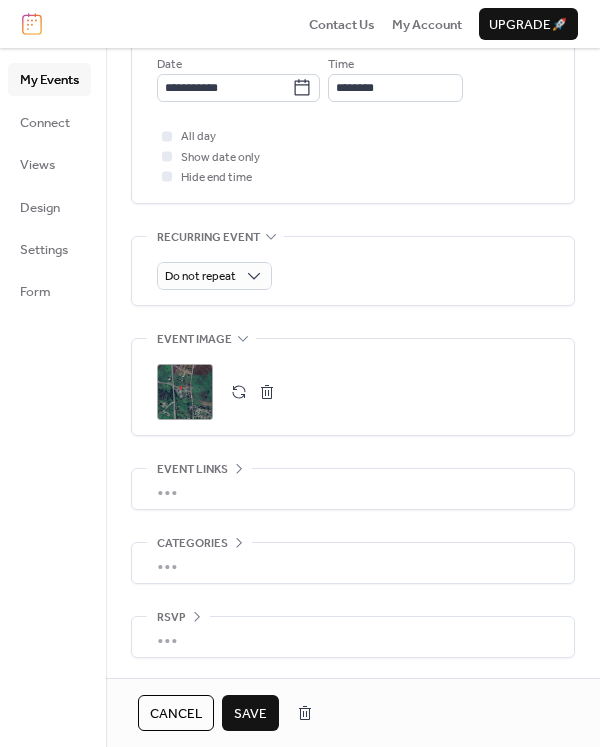click on ";" at bounding box center [185, 392] 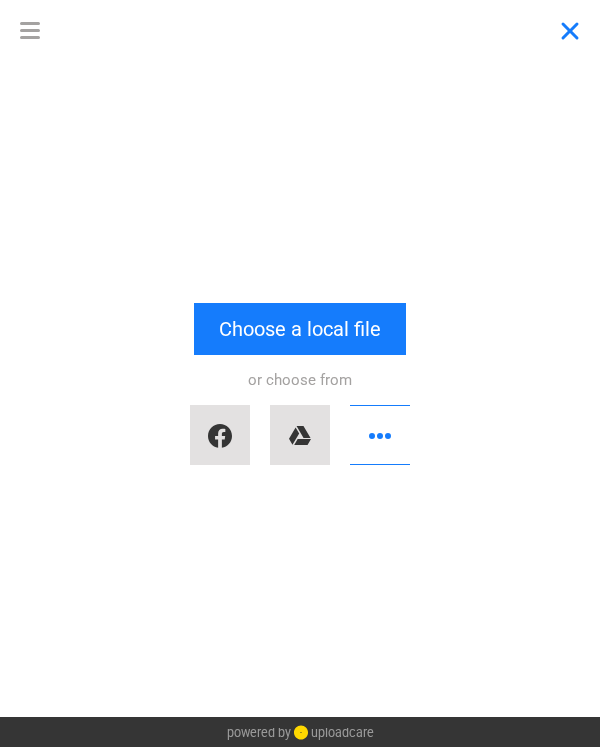click at bounding box center [570, 30] 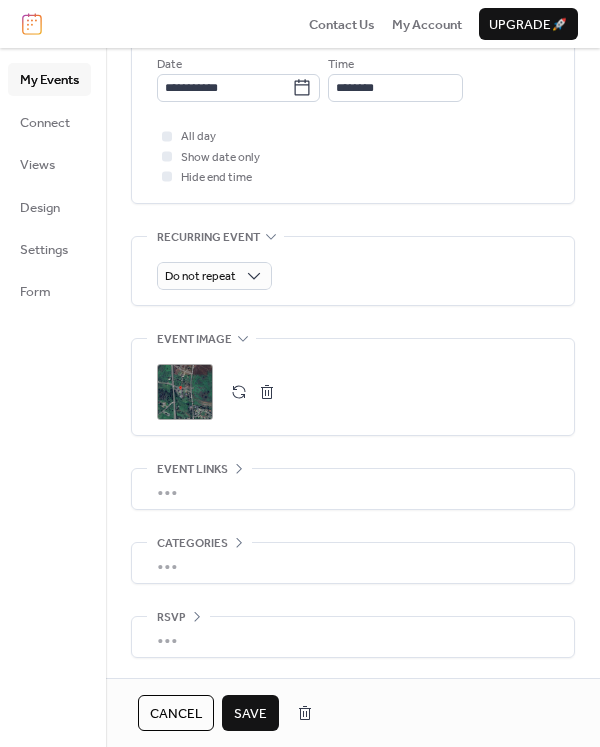 click at bounding box center (267, 392) 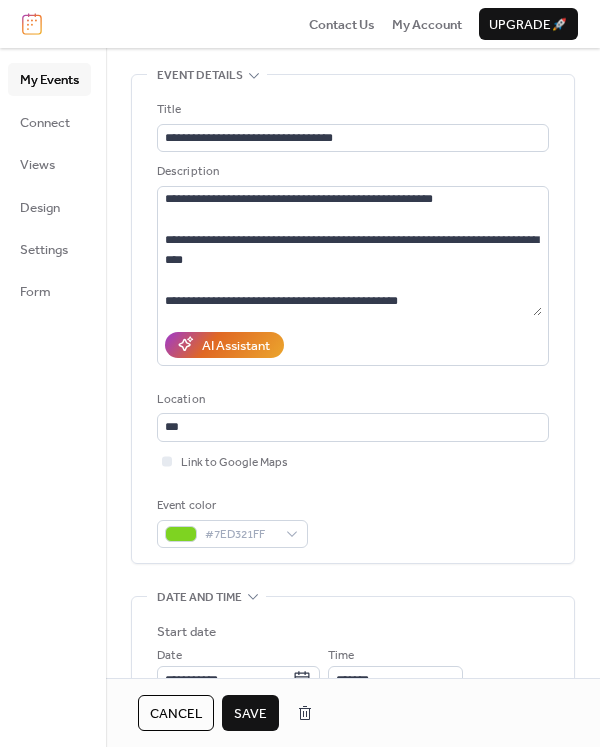 scroll, scrollTop: 0, scrollLeft: 0, axis: both 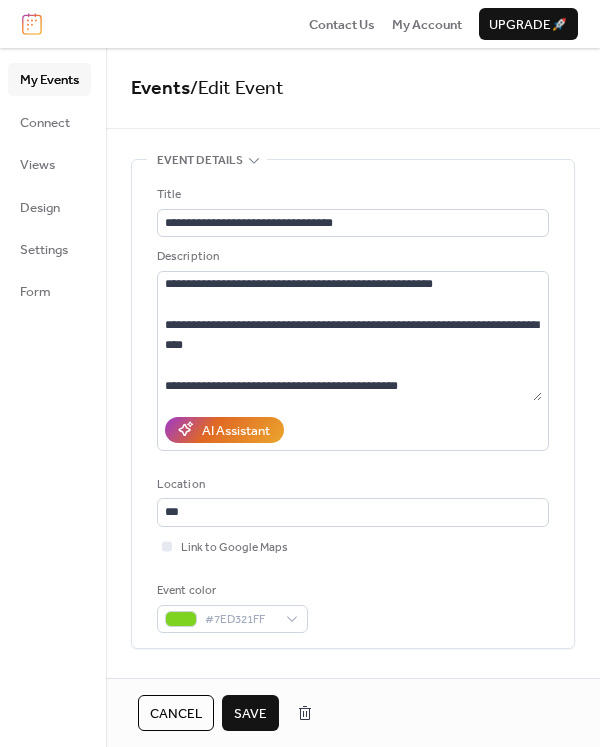 click on "Save" at bounding box center (250, 714) 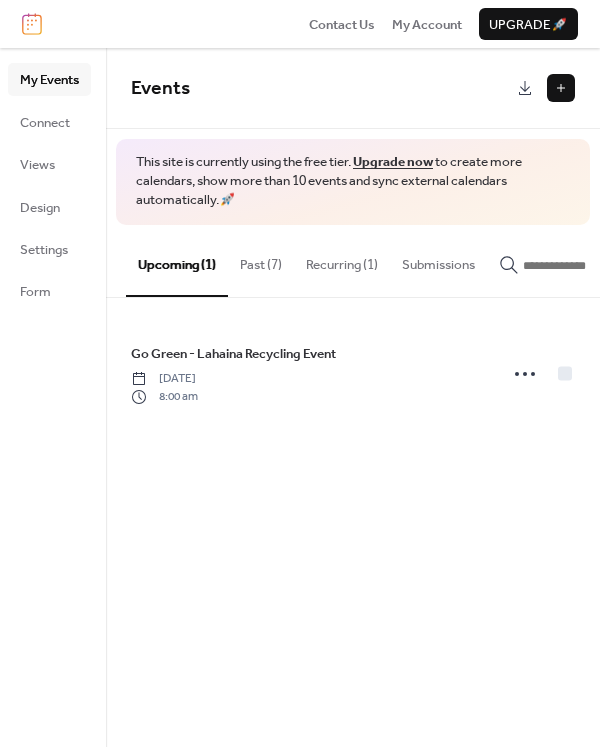click on "Past (7)" at bounding box center (261, 260) 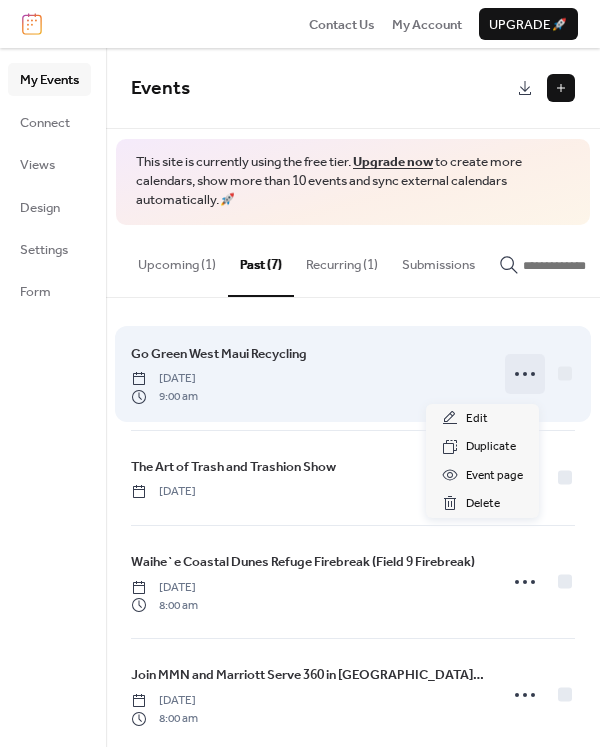 click 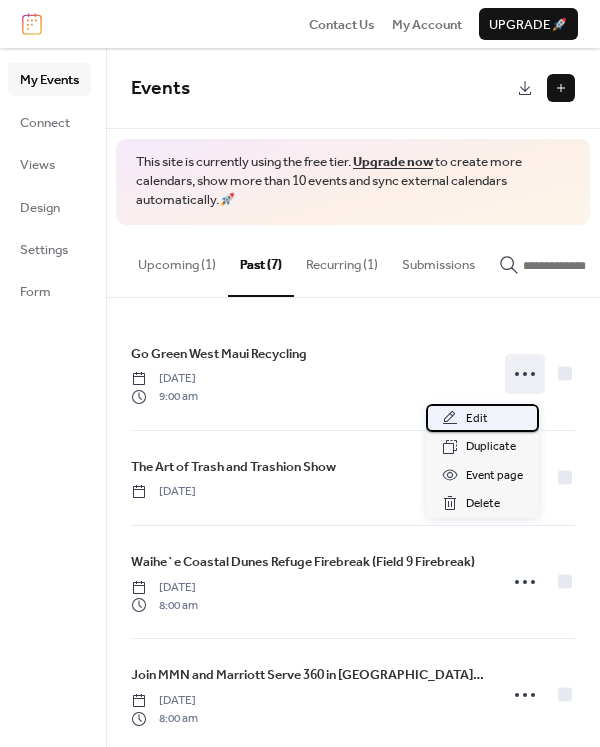 click on "Edit" at bounding box center (482, 418) 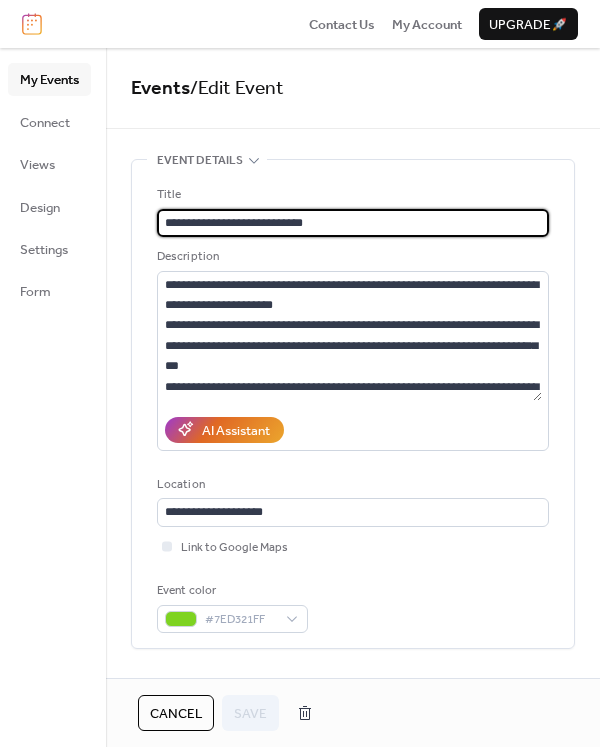 click on "**********" at bounding box center (353, 223) 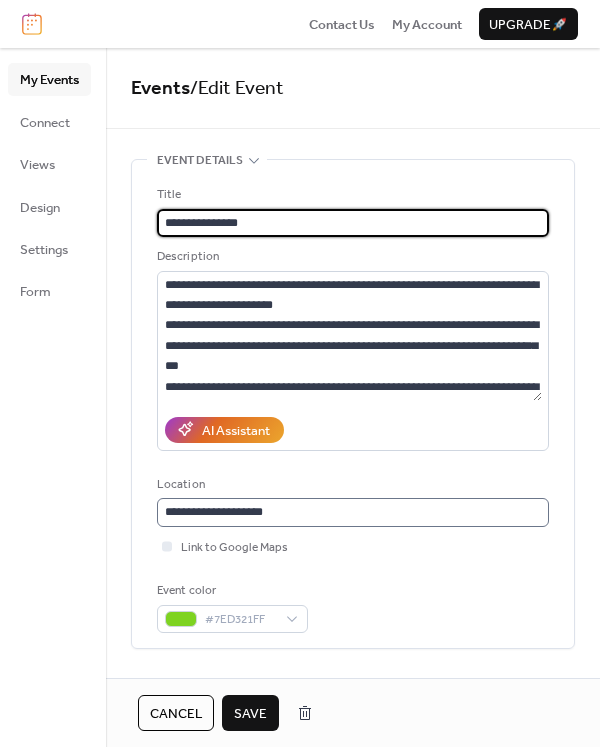 type on "**********" 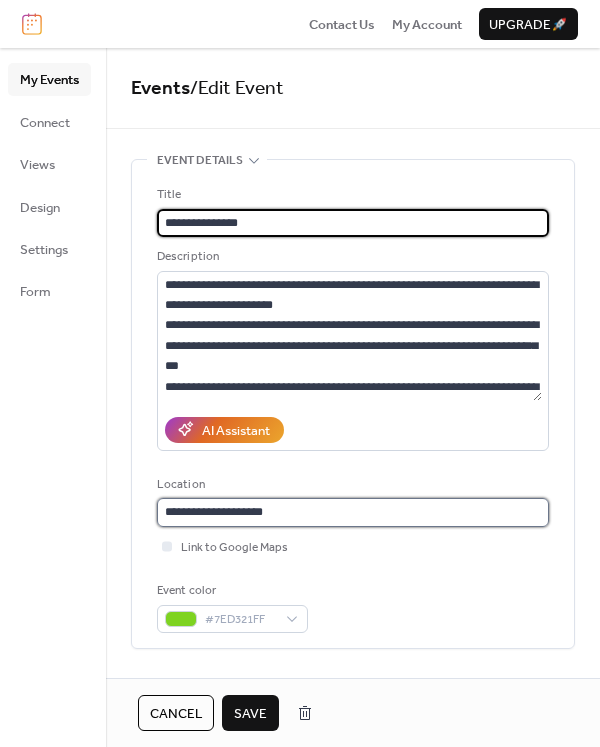 click on "**********" at bounding box center (353, 512) 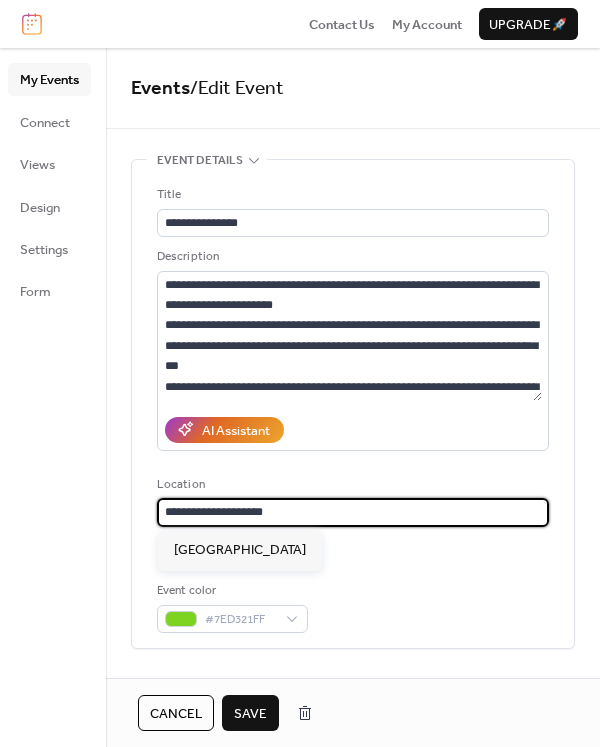click on "**********" at bounding box center (353, 512) 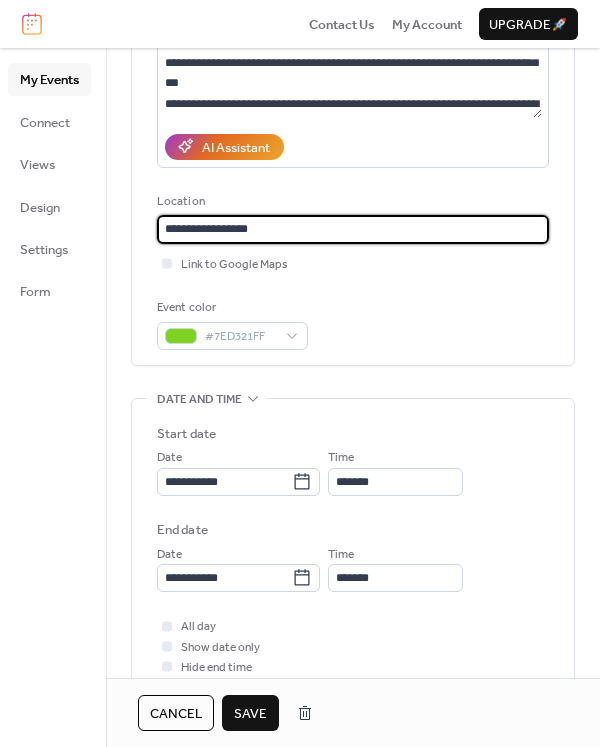 scroll, scrollTop: 289, scrollLeft: 0, axis: vertical 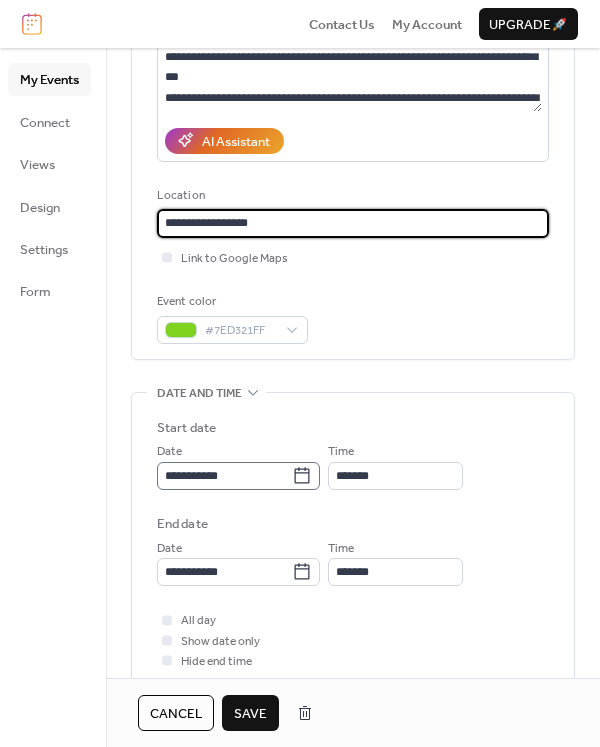 type on "**********" 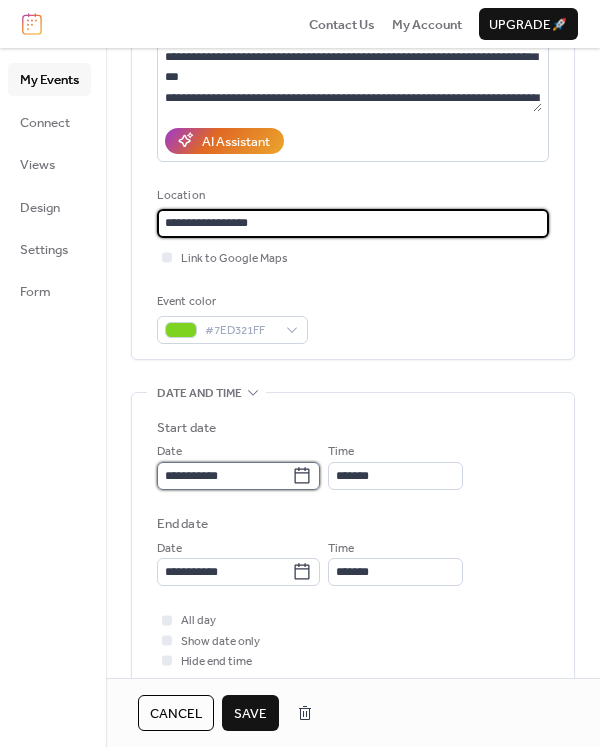 click on "**********" at bounding box center (224, 476) 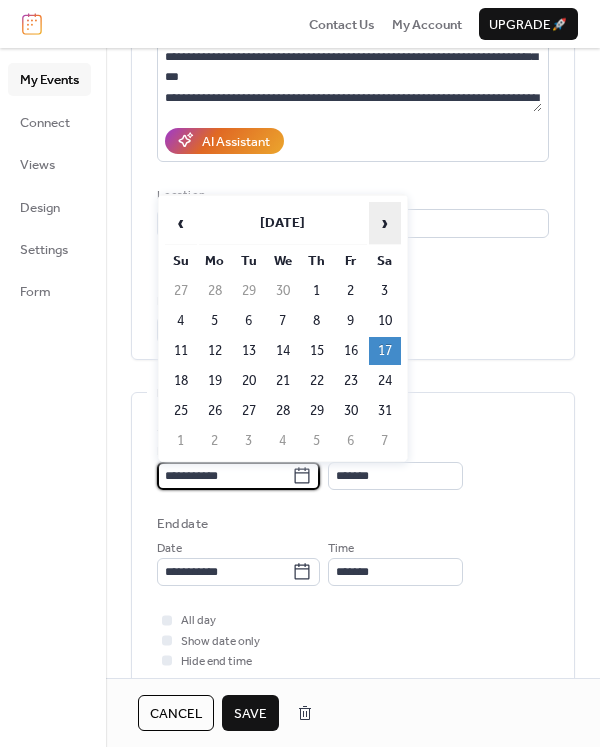 click on "›" at bounding box center (385, 223) 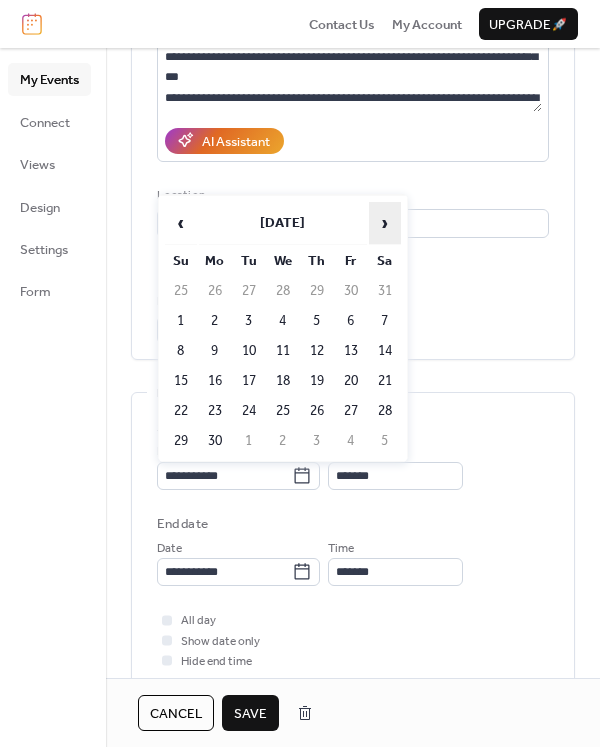 click on "›" at bounding box center (385, 223) 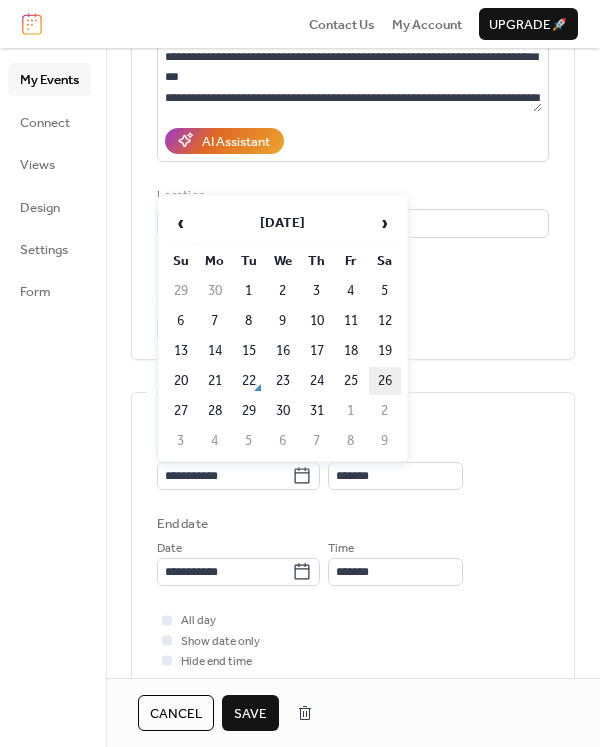 click on "26" at bounding box center (385, 381) 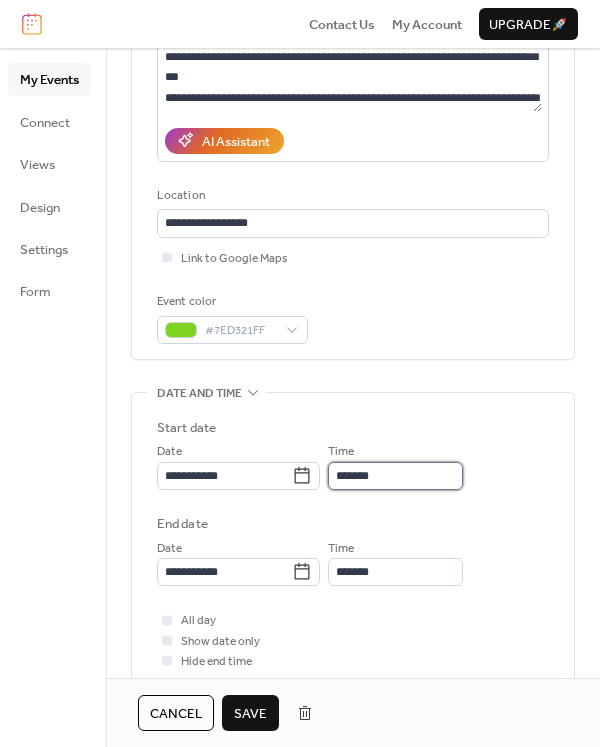 click on "*******" at bounding box center (395, 476) 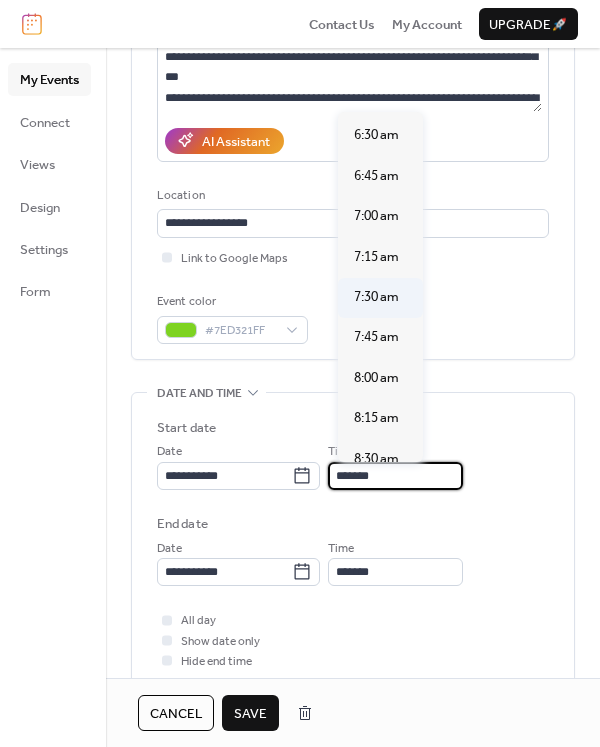 scroll, scrollTop: 1035, scrollLeft: 0, axis: vertical 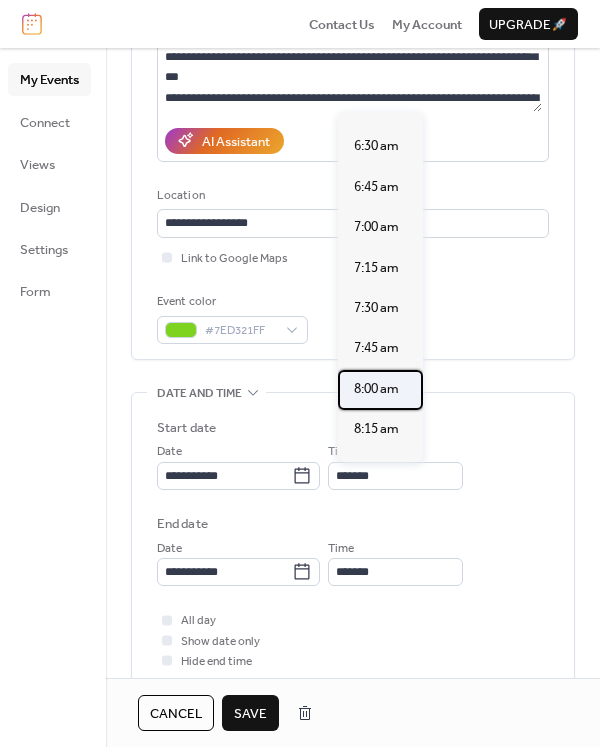 click on "8:00 am" at bounding box center (376, 389) 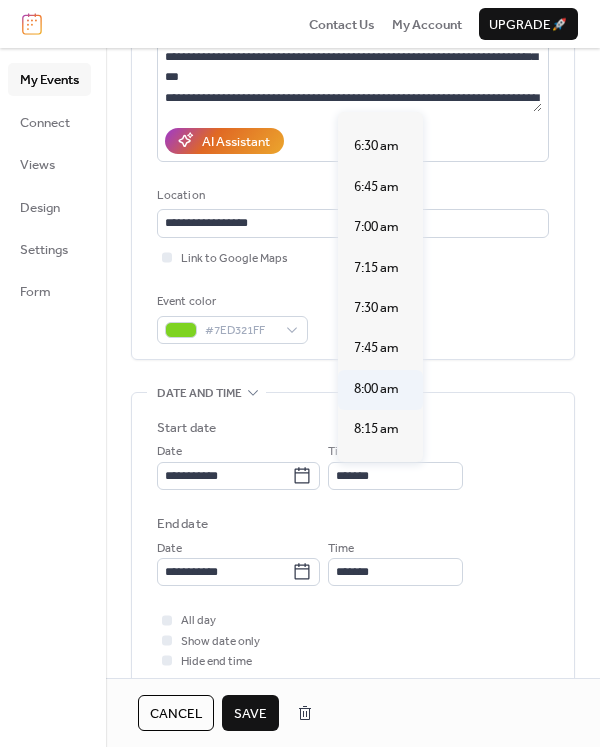 type on "*******" 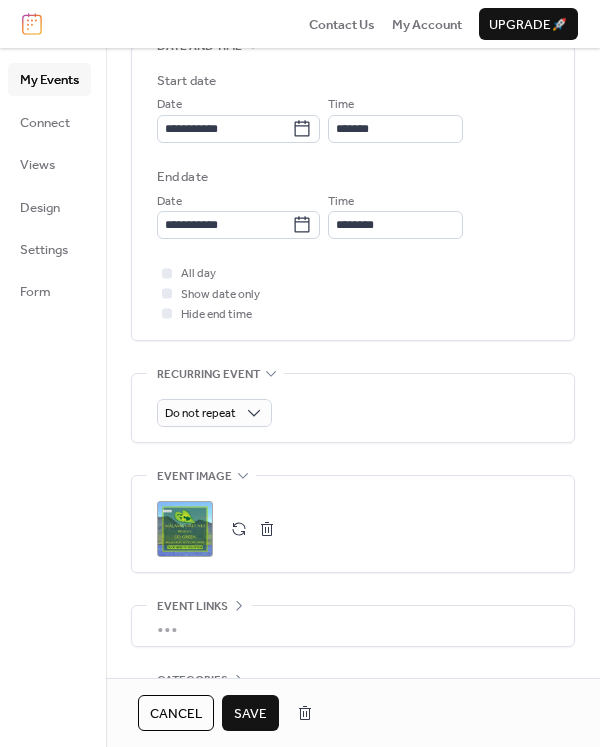 scroll, scrollTop: 637, scrollLeft: 0, axis: vertical 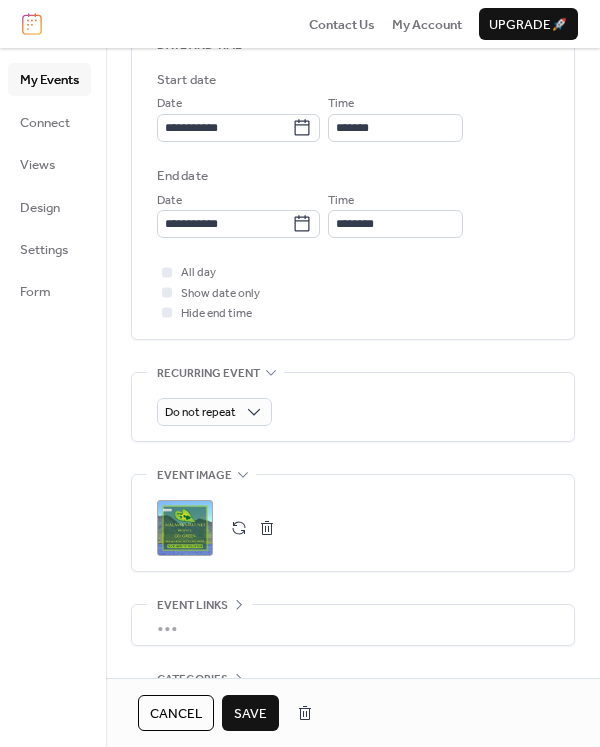 click at bounding box center (267, 528) 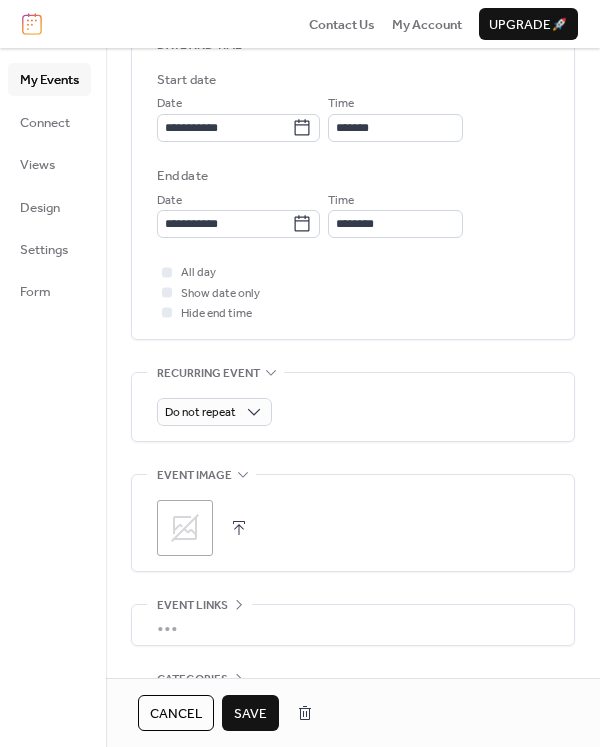 click at bounding box center (239, 528) 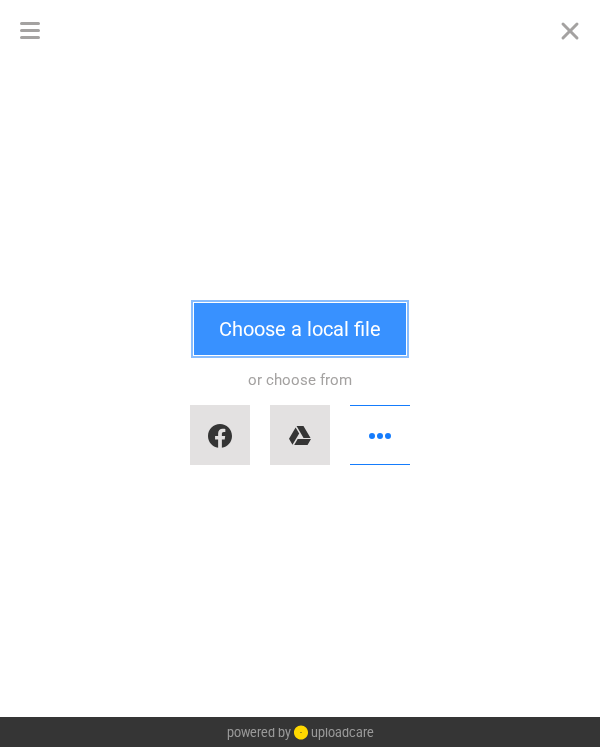 click on "Choose a local file" at bounding box center [300, 329] 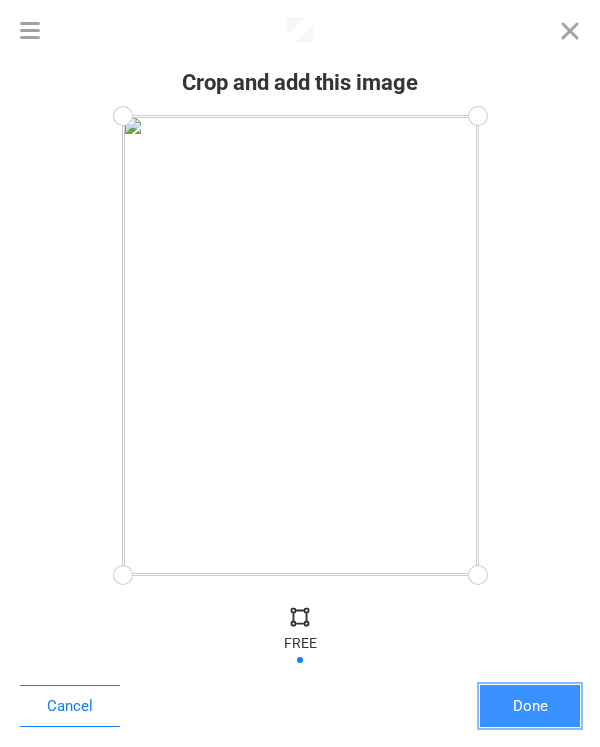 click on "Done" at bounding box center (530, 706) 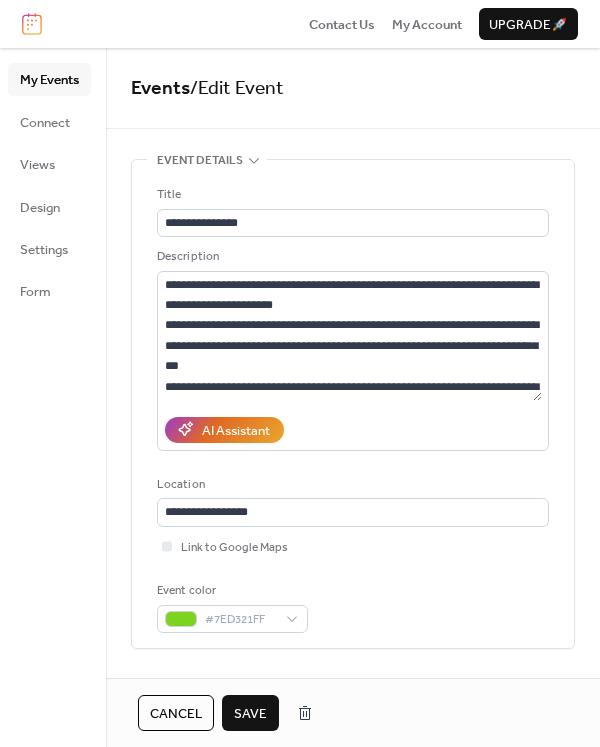 scroll, scrollTop: 0, scrollLeft: 0, axis: both 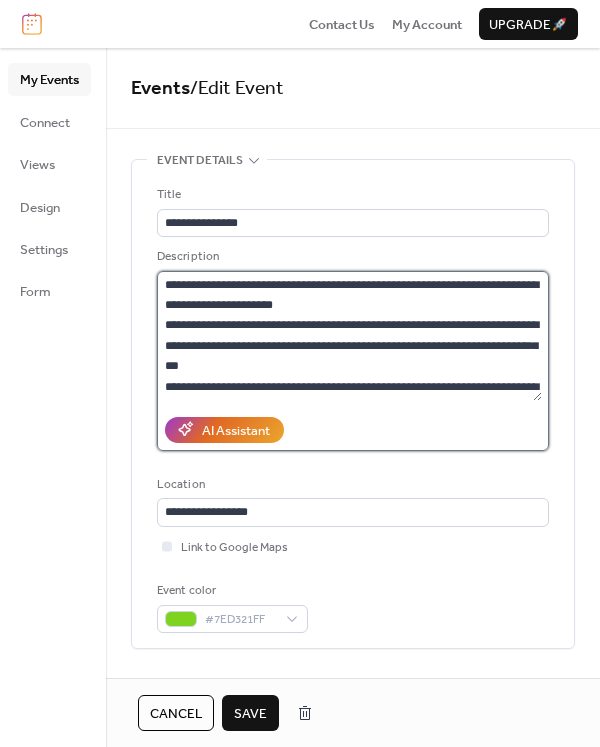 click on "**********" at bounding box center (349, 336) 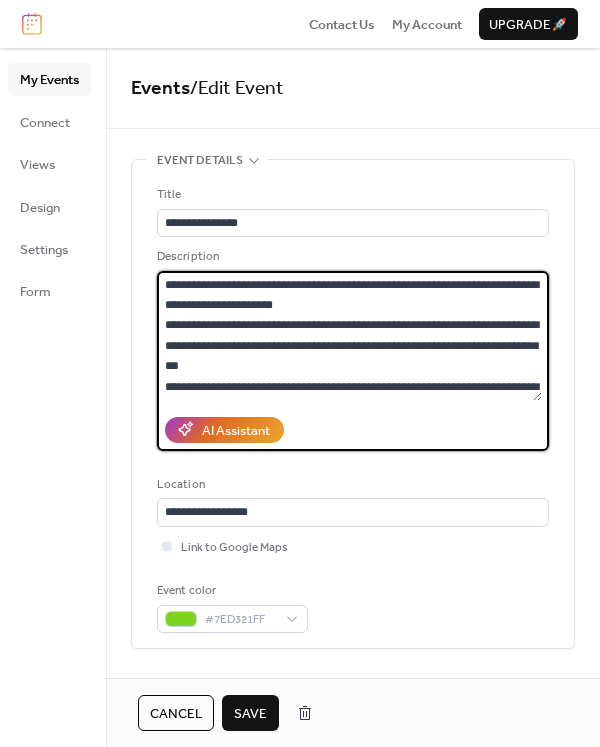 click on "**********" at bounding box center [349, 336] 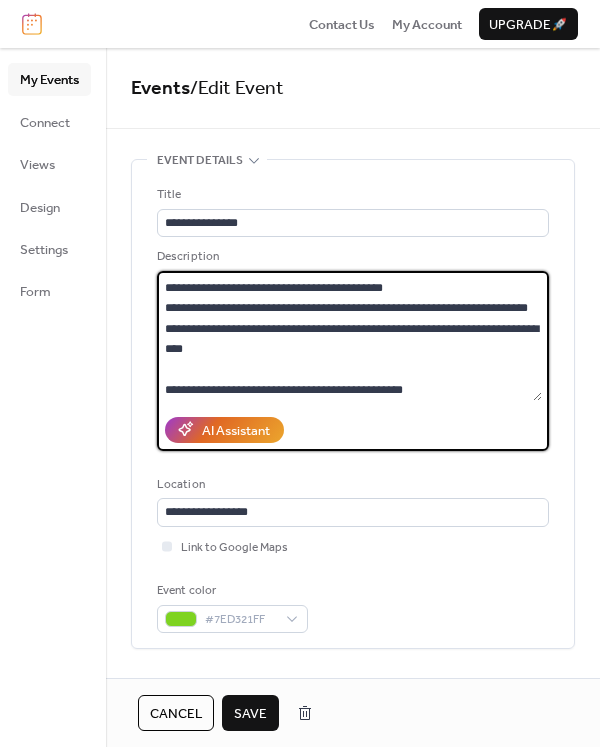 scroll, scrollTop: 142, scrollLeft: 0, axis: vertical 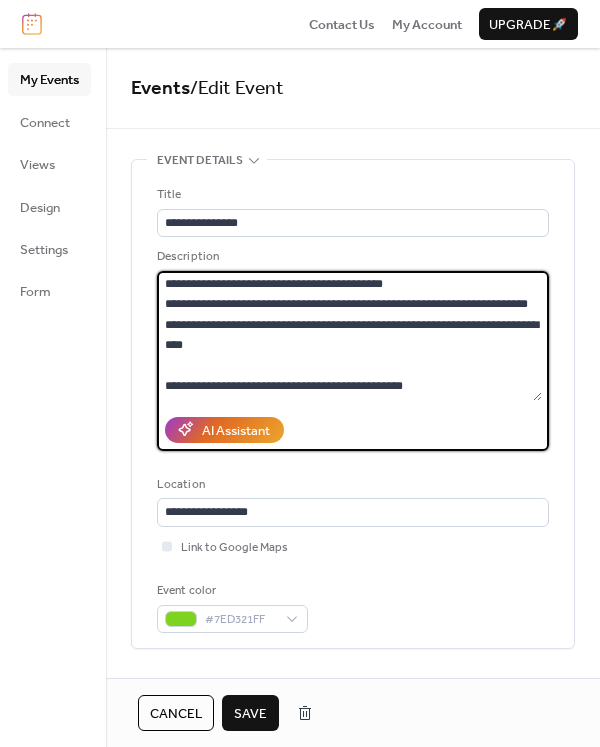 drag, startPoint x: 266, startPoint y: 340, endPoint x: 161, endPoint y: 294, distance: 114.6342 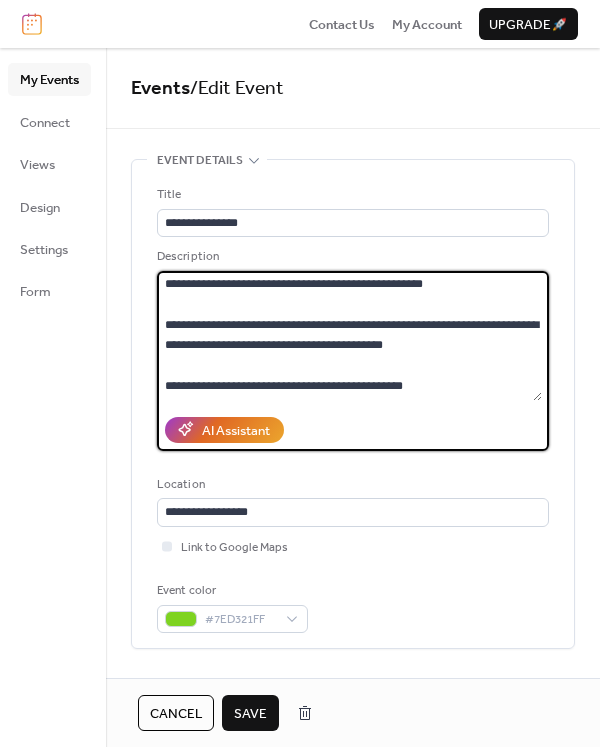 scroll, scrollTop: 61, scrollLeft: 0, axis: vertical 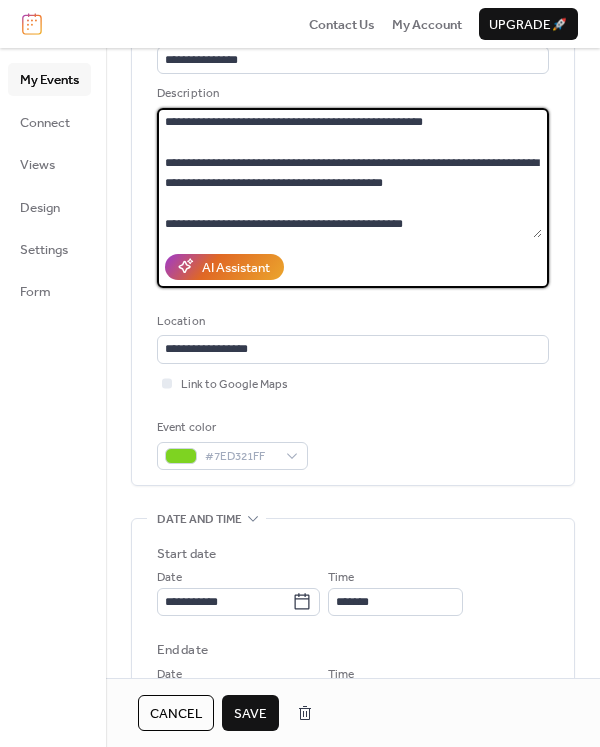 type on "**********" 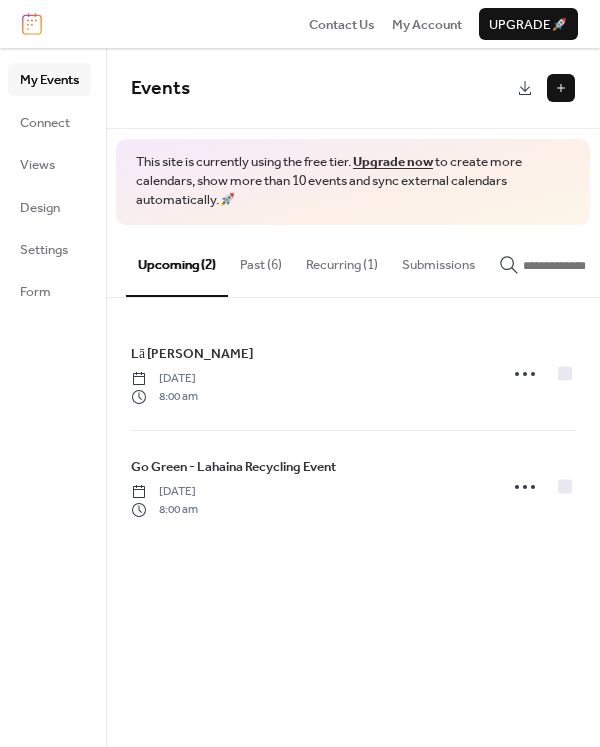click on "Past (6)" at bounding box center (261, 260) 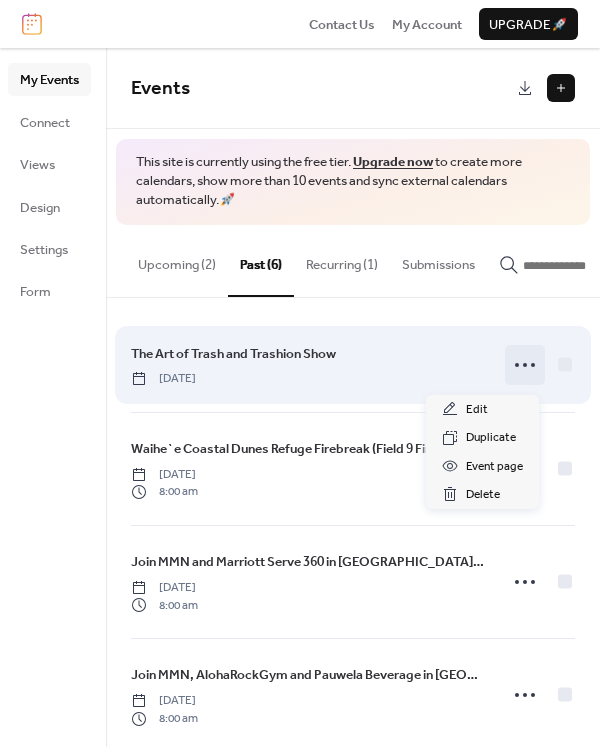 click 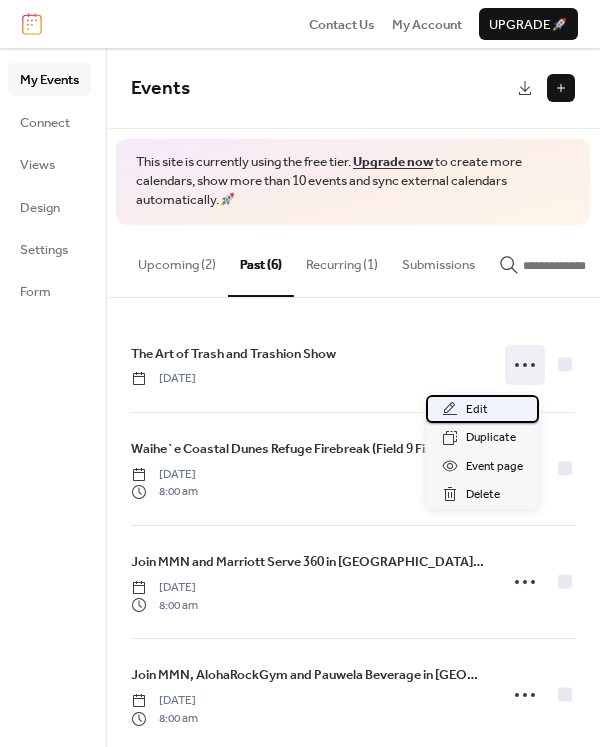 click on "Edit" at bounding box center (477, 410) 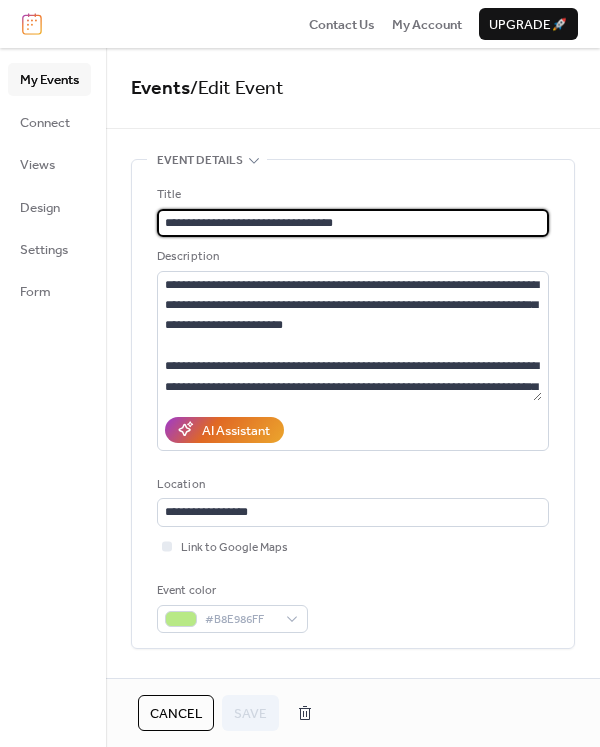 click on "**********" at bounding box center [353, 223] 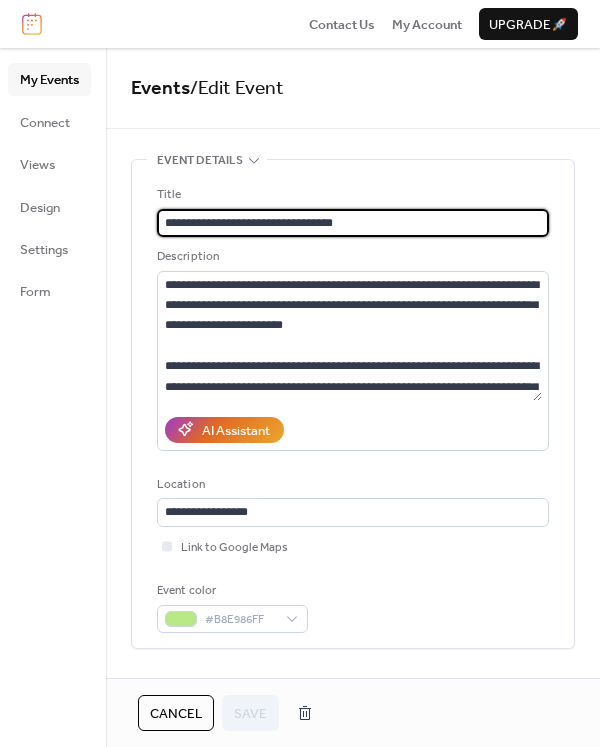 click on "**********" at bounding box center (349, 223) 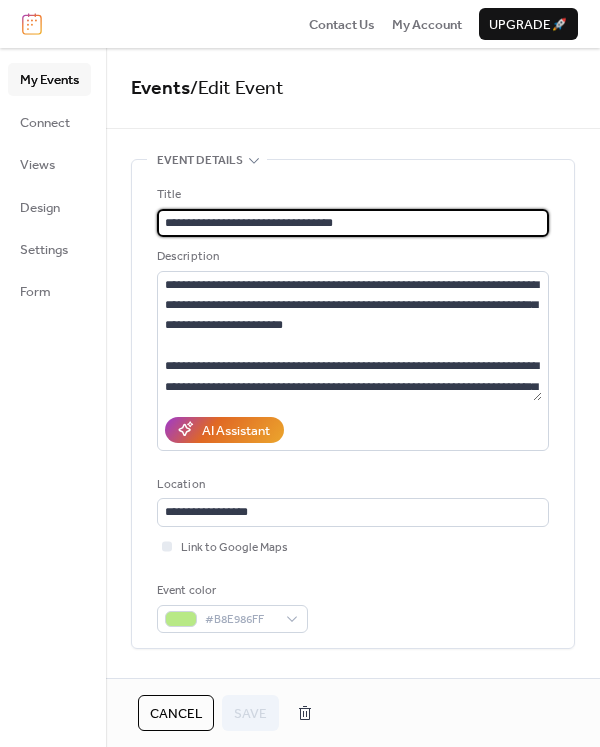 scroll, scrollTop: 0, scrollLeft: 0, axis: both 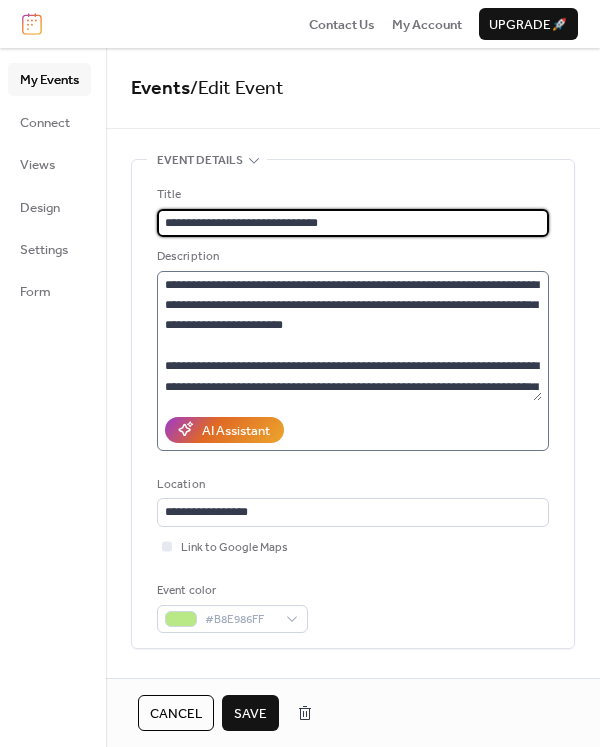type on "**********" 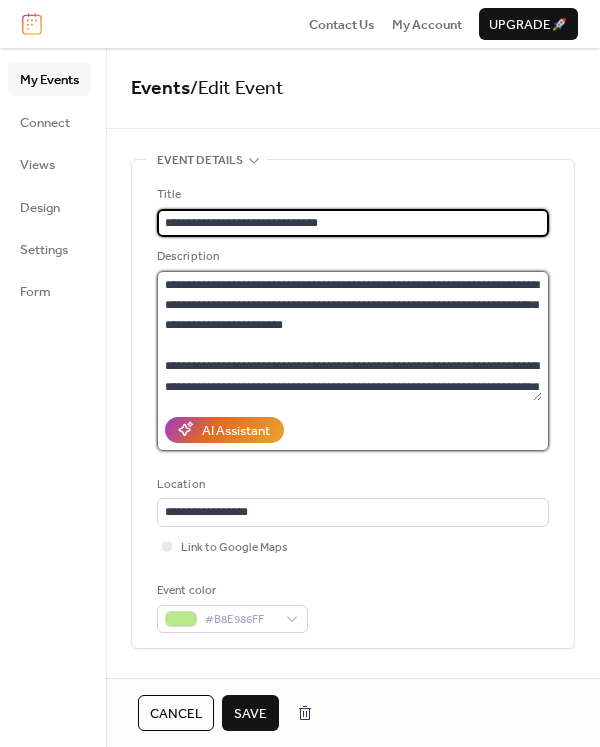 click on "**********" at bounding box center (349, 336) 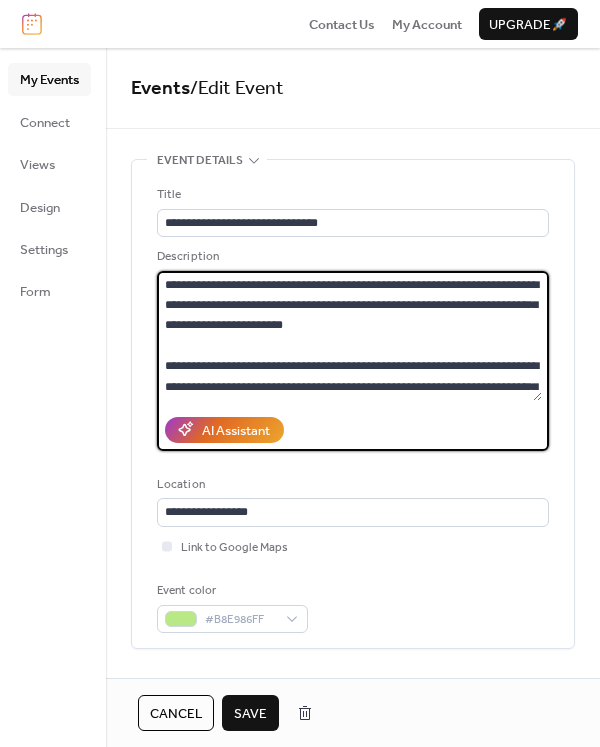 click on "**********" at bounding box center [349, 336] 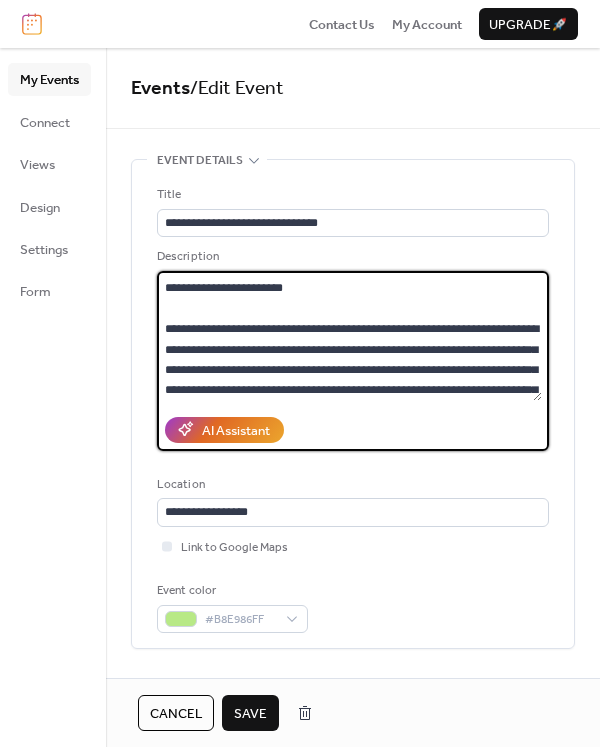 scroll, scrollTop: 61, scrollLeft: 0, axis: vertical 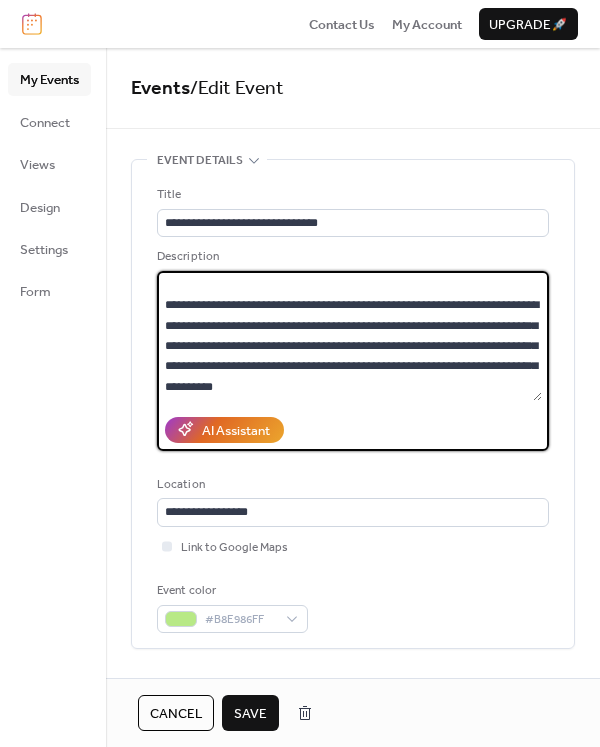 drag, startPoint x: 163, startPoint y: 284, endPoint x: 498, endPoint y: 416, distance: 360.06805 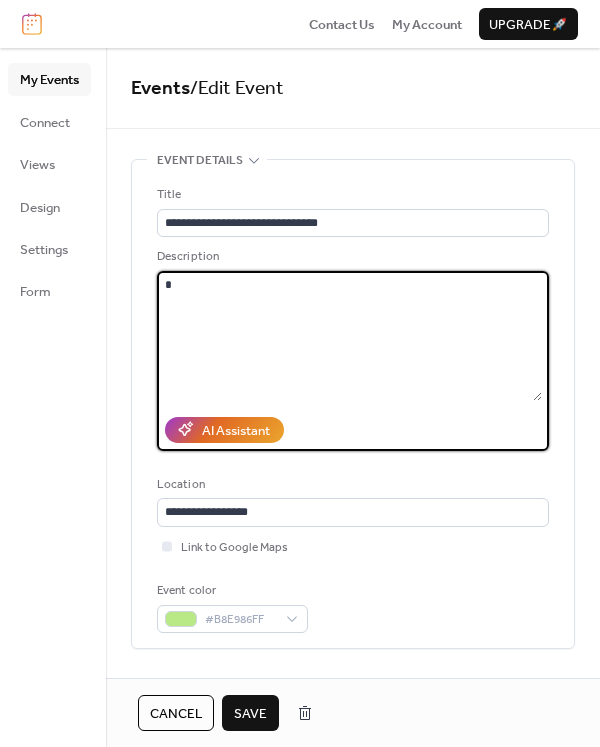 scroll, scrollTop: 0, scrollLeft: 0, axis: both 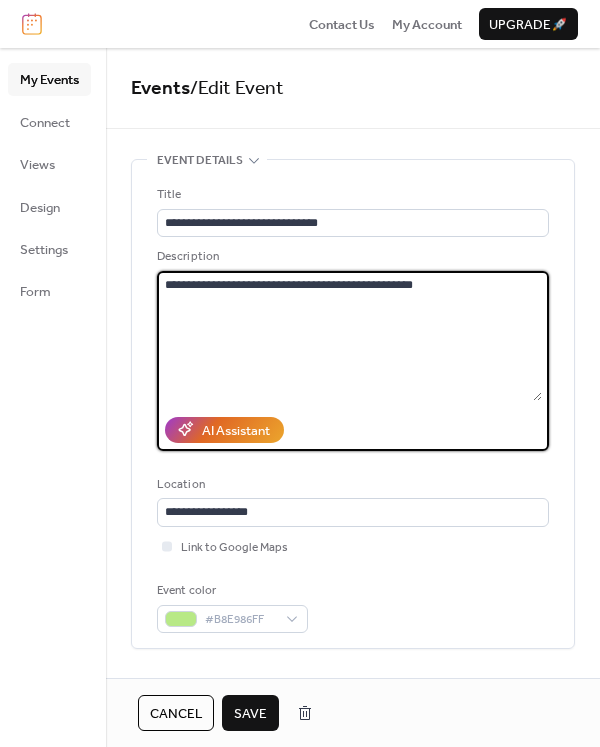 drag, startPoint x: 437, startPoint y: 289, endPoint x: 330, endPoint y: 293, distance: 107.07474 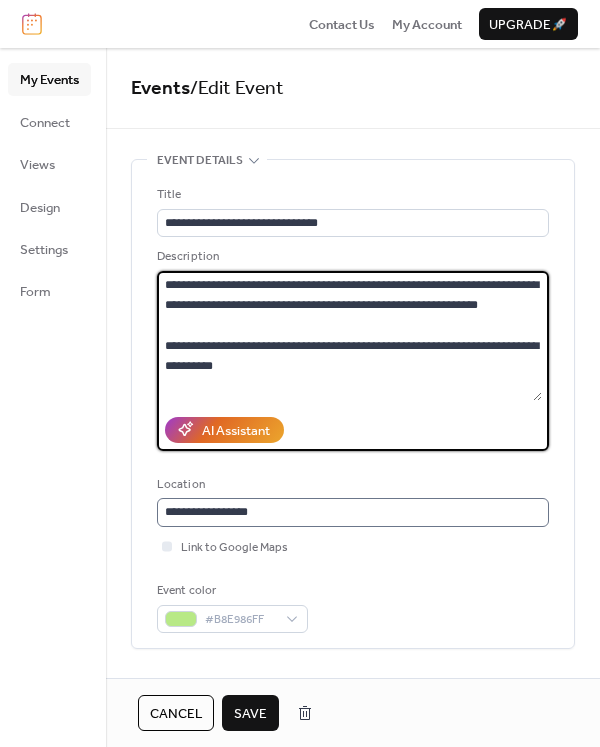 type on "**********" 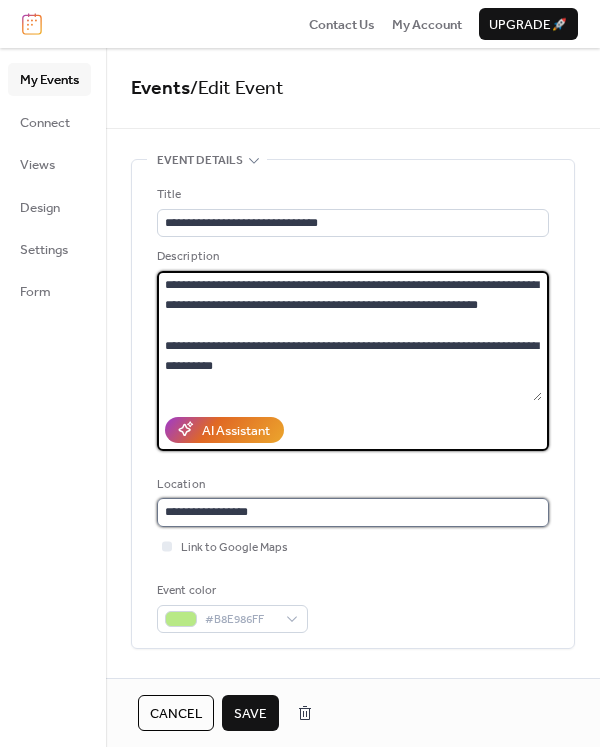 click on "**********" at bounding box center [353, 512] 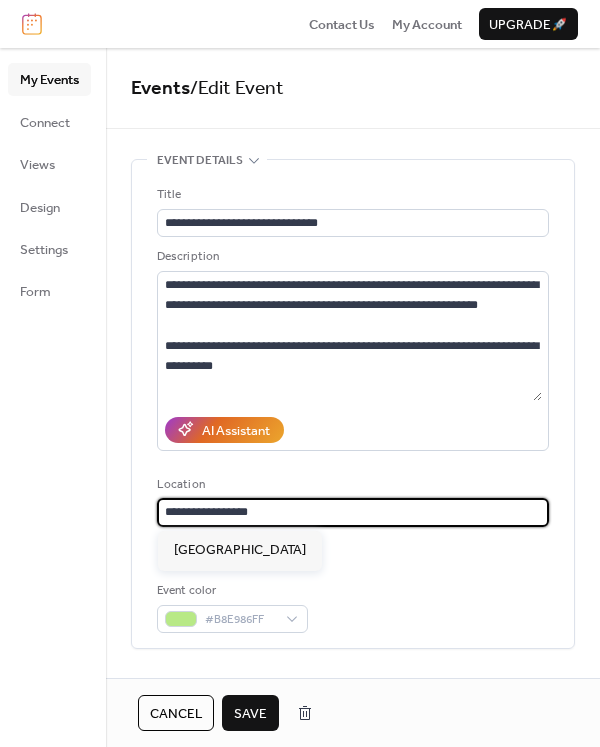 click on "**********" at bounding box center [353, 512] 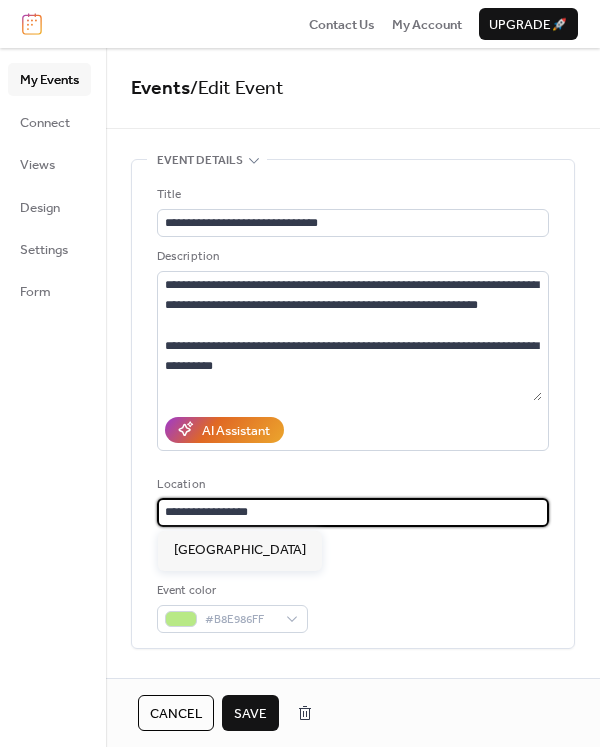 click on "**********" at bounding box center [349, 512] 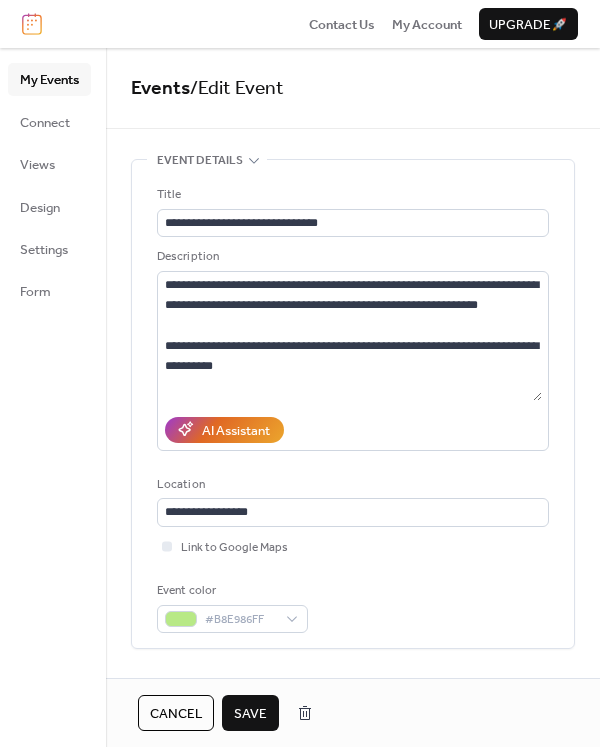 scroll, scrollTop: 0, scrollLeft: 0, axis: both 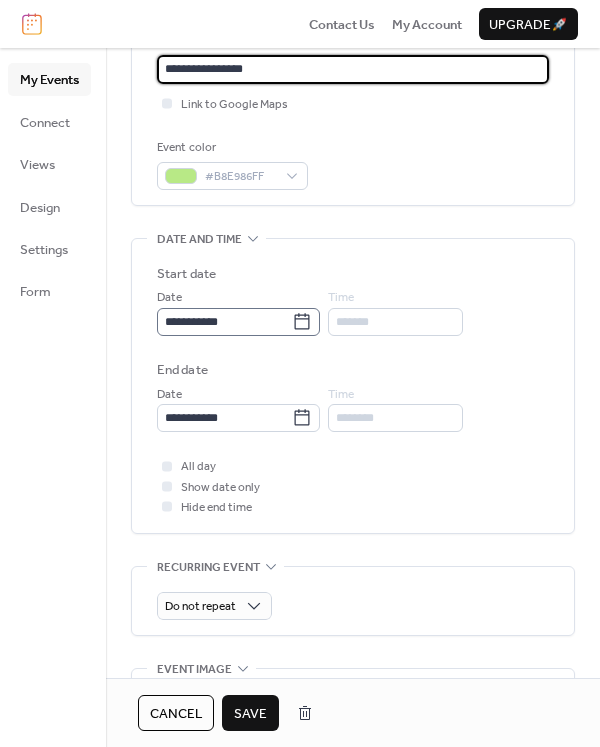 type on "**********" 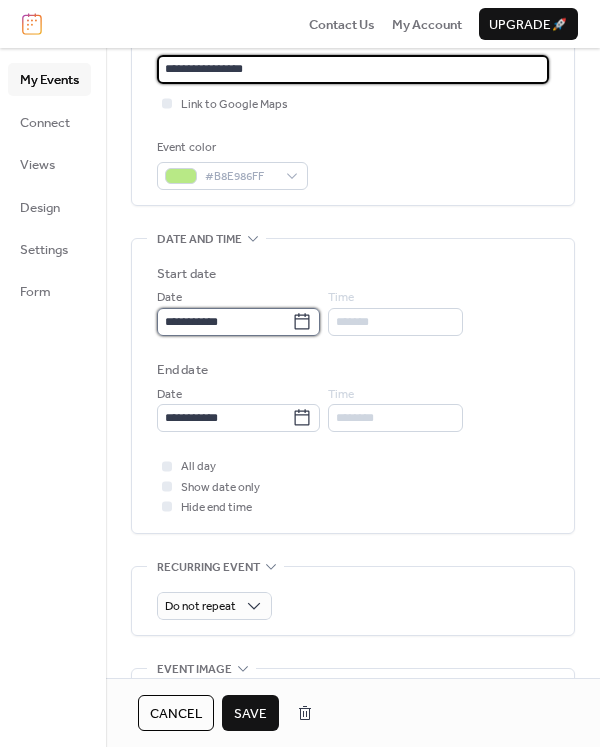 click on "**********" at bounding box center [224, 322] 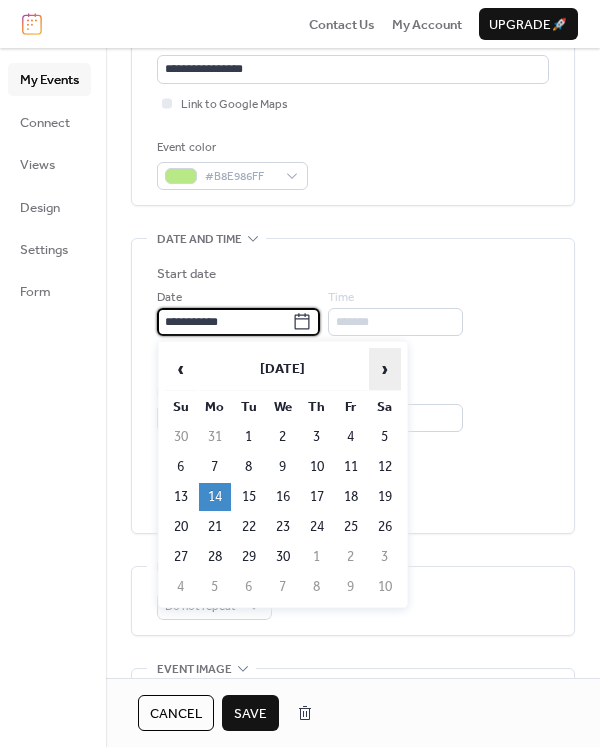 click on "›" at bounding box center [385, 369] 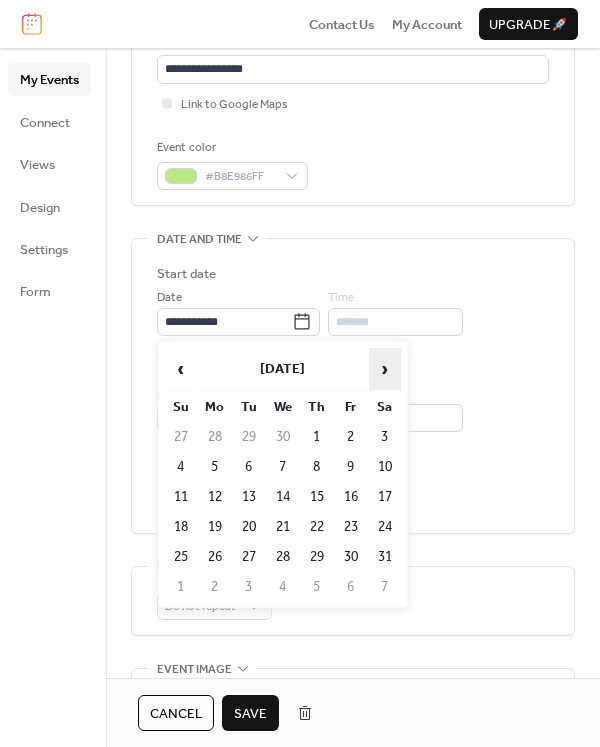 click on "›" at bounding box center (385, 369) 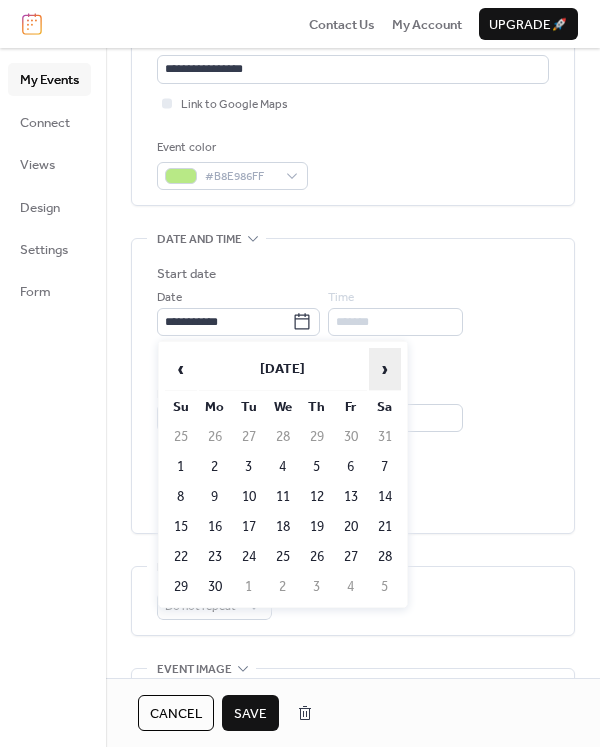 click on "›" at bounding box center (385, 369) 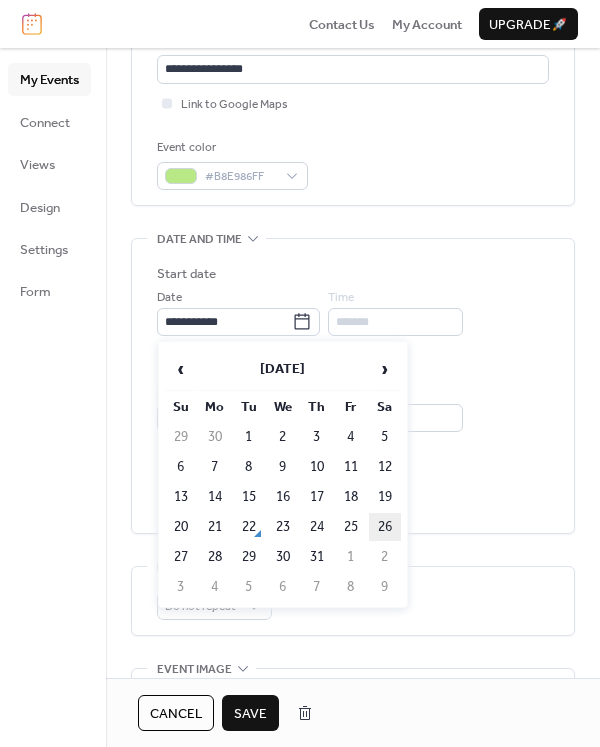 click on "26" at bounding box center [385, 527] 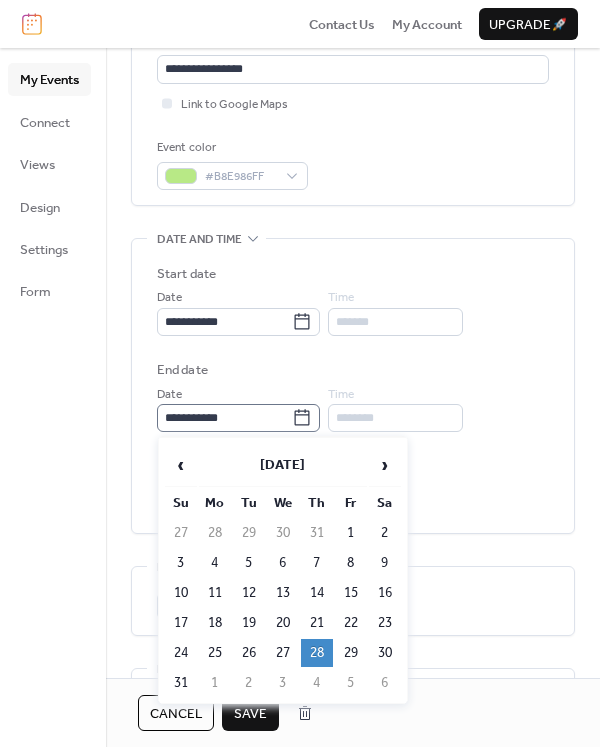 click 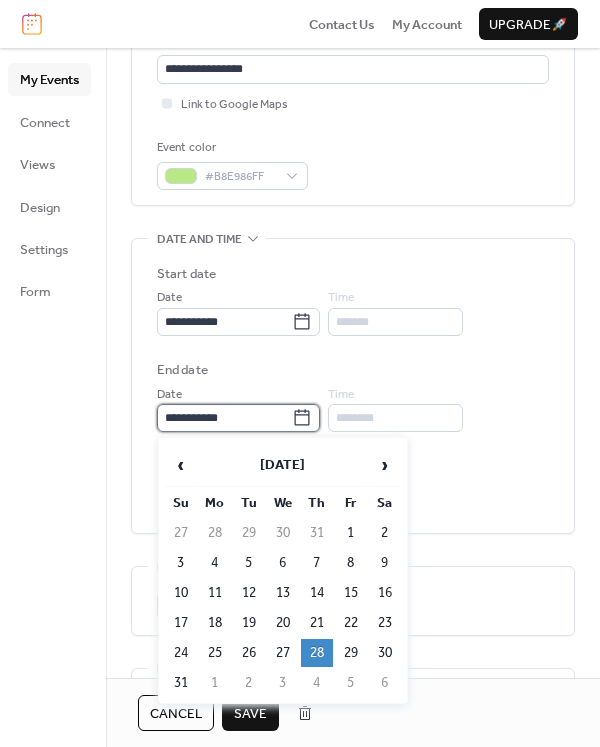 click on "**********" at bounding box center [224, 418] 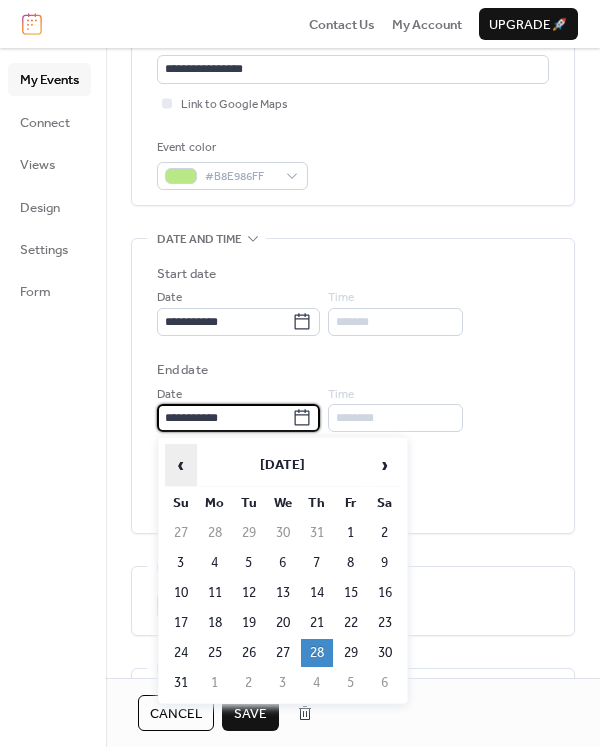 click on "‹" at bounding box center [181, 465] 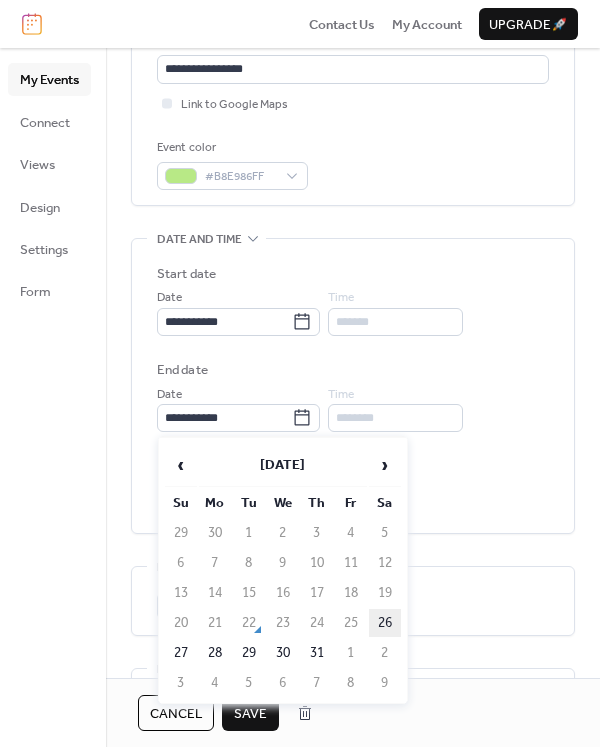 click on "26" at bounding box center (385, 623) 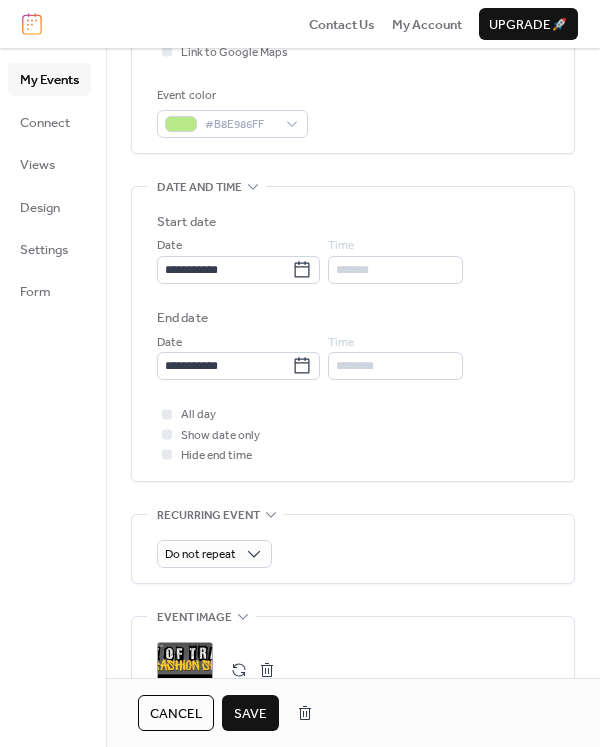 scroll, scrollTop: 773, scrollLeft: 0, axis: vertical 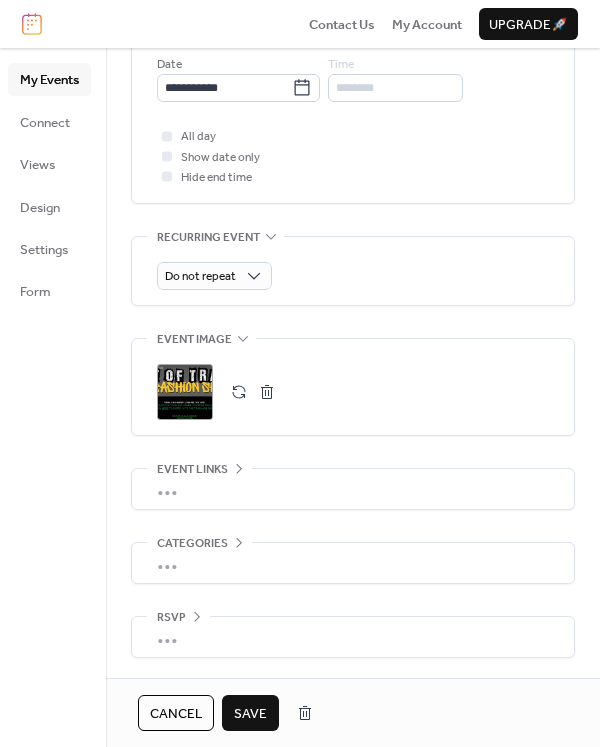 click at bounding box center [267, 392] 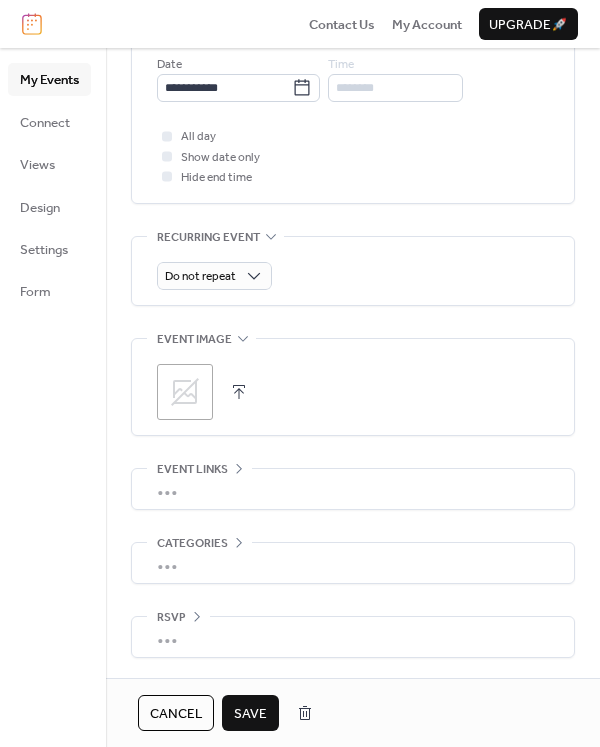 click on ";" at bounding box center [353, 392] 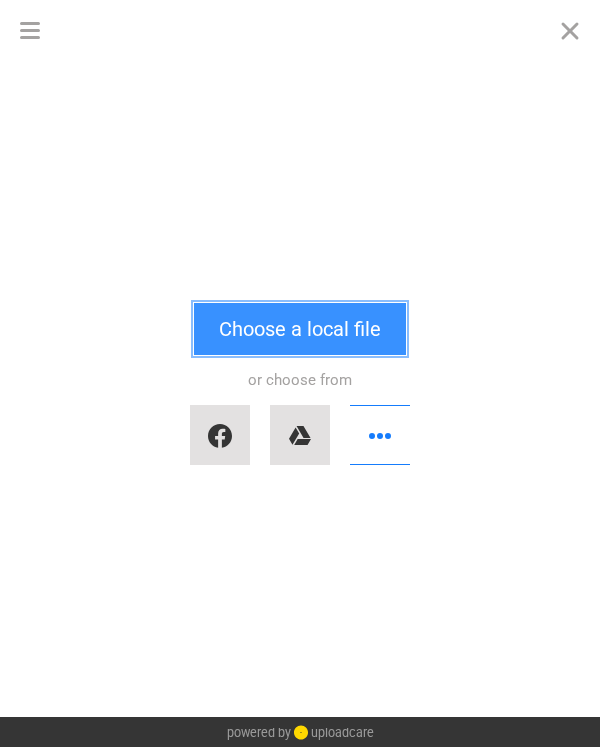 click on "Choose a local file" at bounding box center [300, 329] 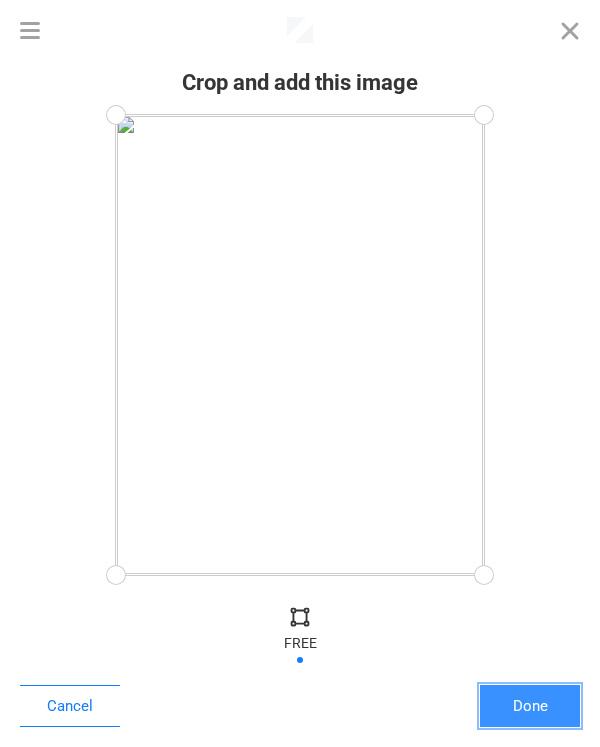 click on "Done" at bounding box center (530, 706) 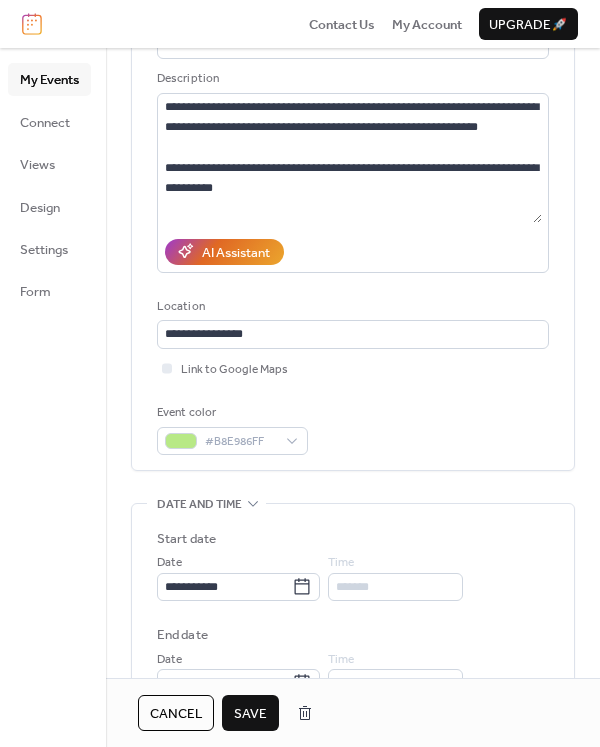 scroll, scrollTop: 177, scrollLeft: 0, axis: vertical 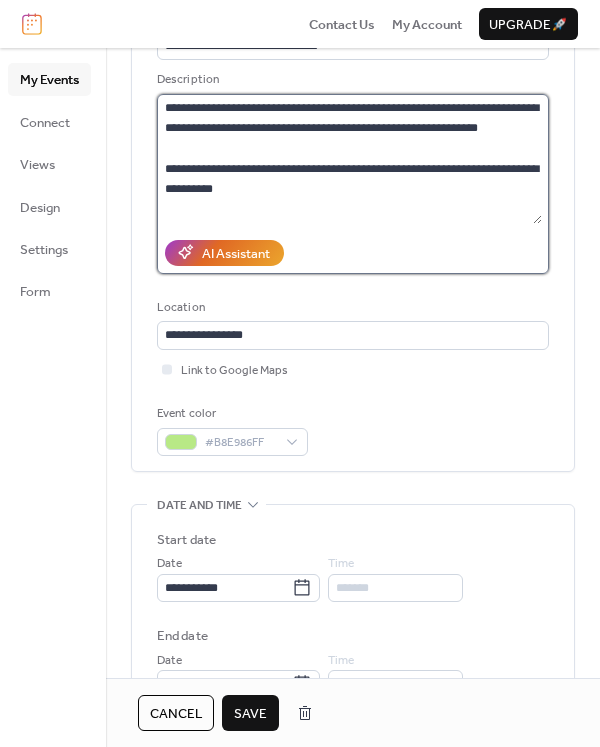 click on "**********" at bounding box center (349, 159) 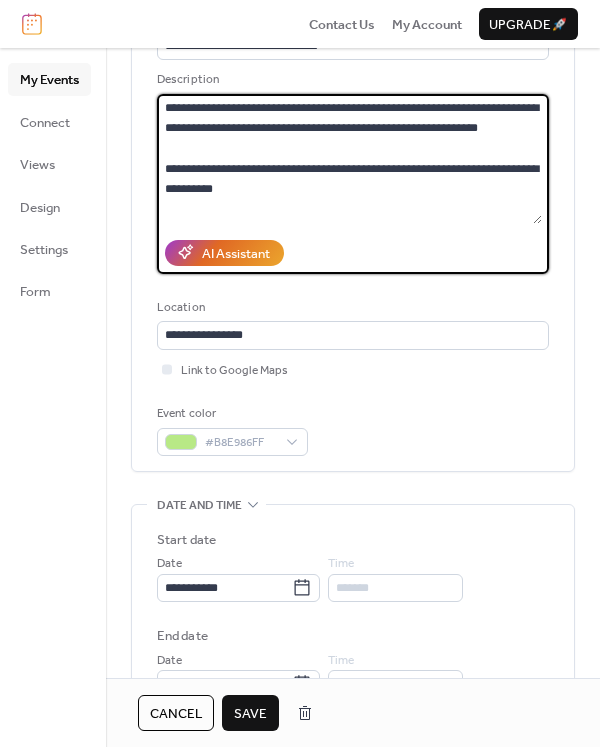 click on "**********" at bounding box center [349, 159] 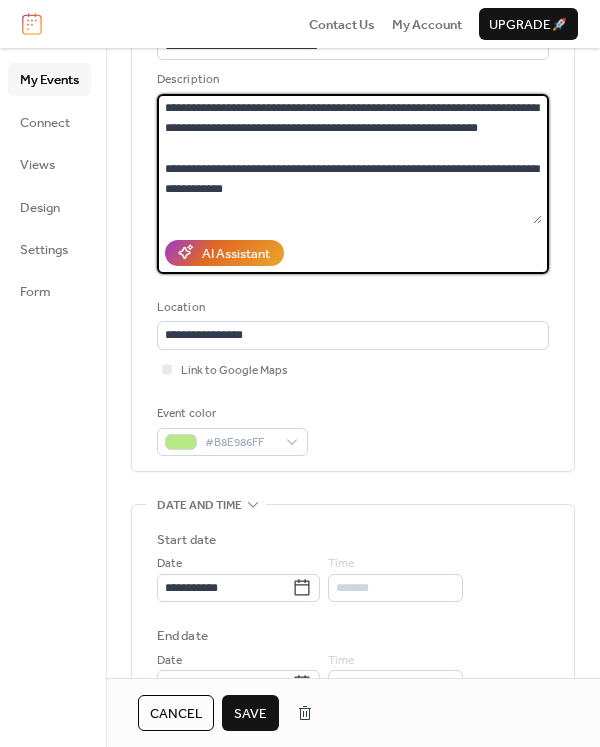 scroll, scrollTop: 17, scrollLeft: 0, axis: vertical 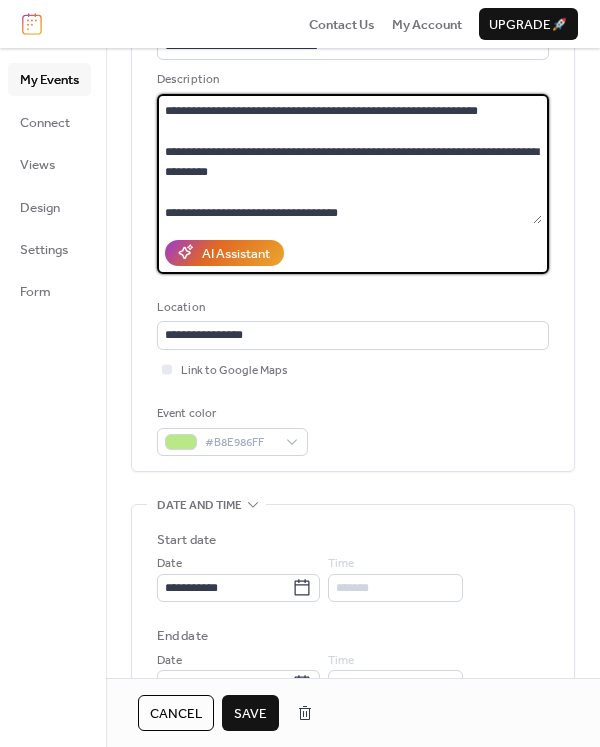 click on "**********" at bounding box center [349, 159] 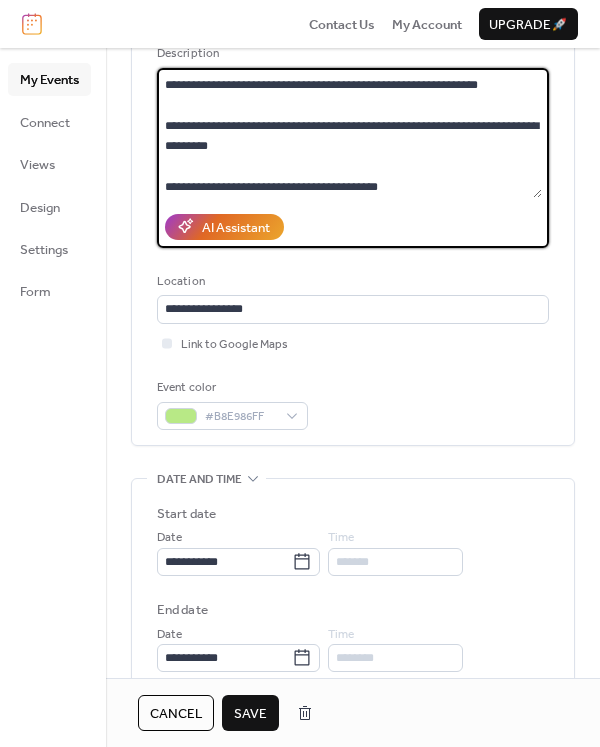scroll, scrollTop: 0, scrollLeft: 0, axis: both 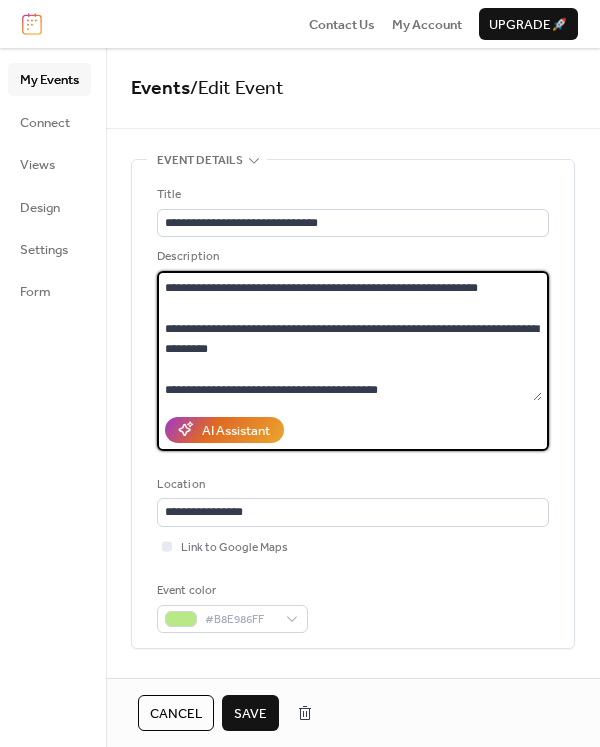 type on "**********" 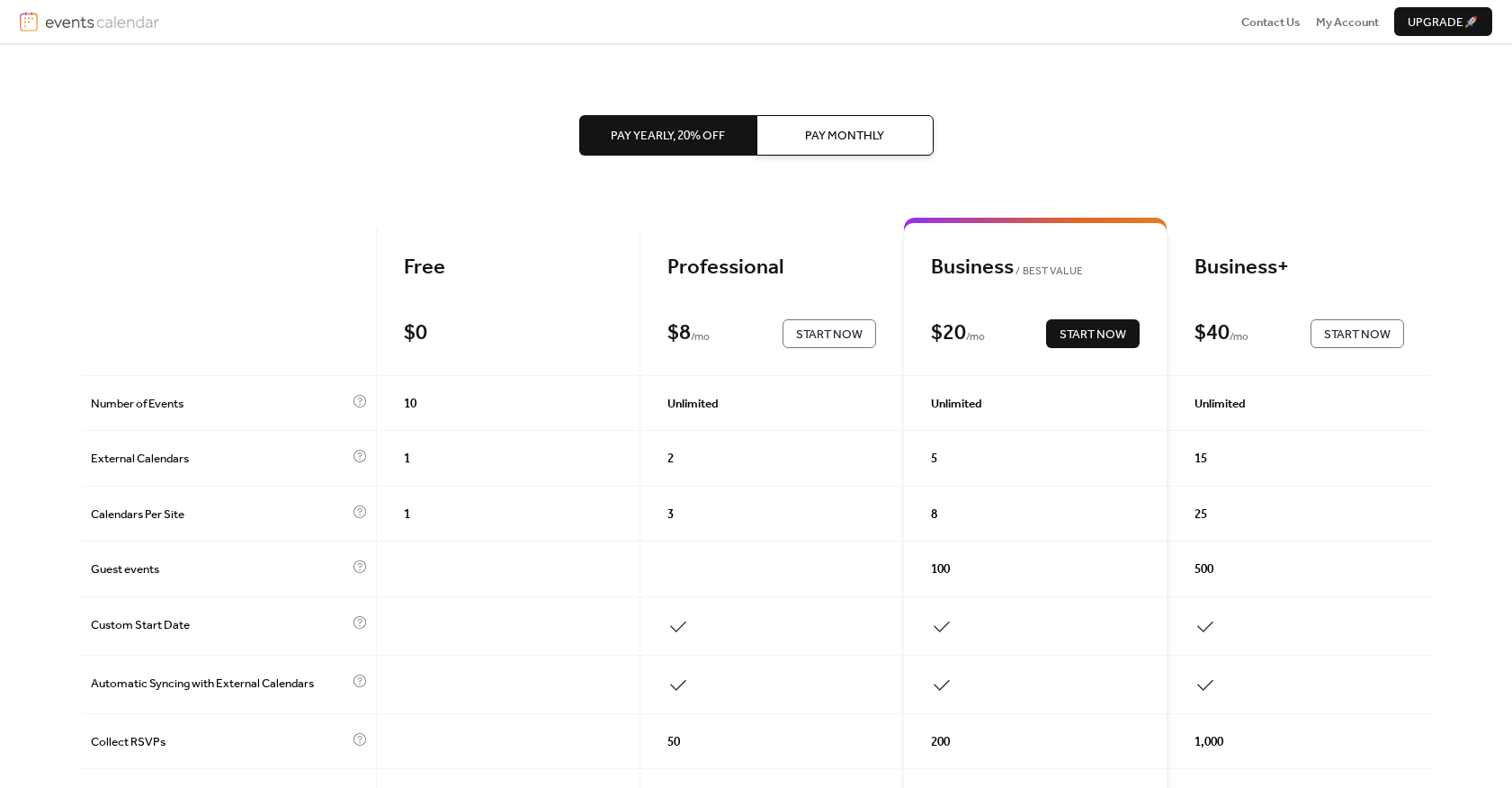 scroll, scrollTop: 0, scrollLeft: 0, axis: both 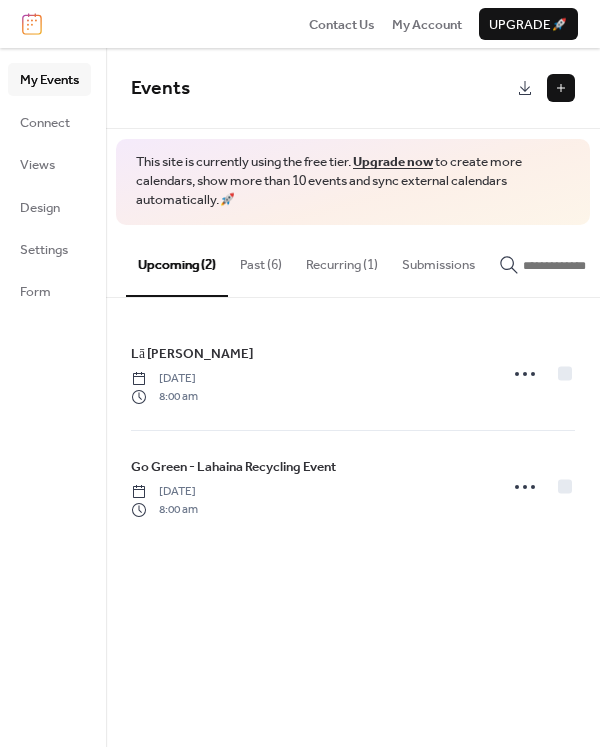 click on "Past (6)" at bounding box center [261, 260] 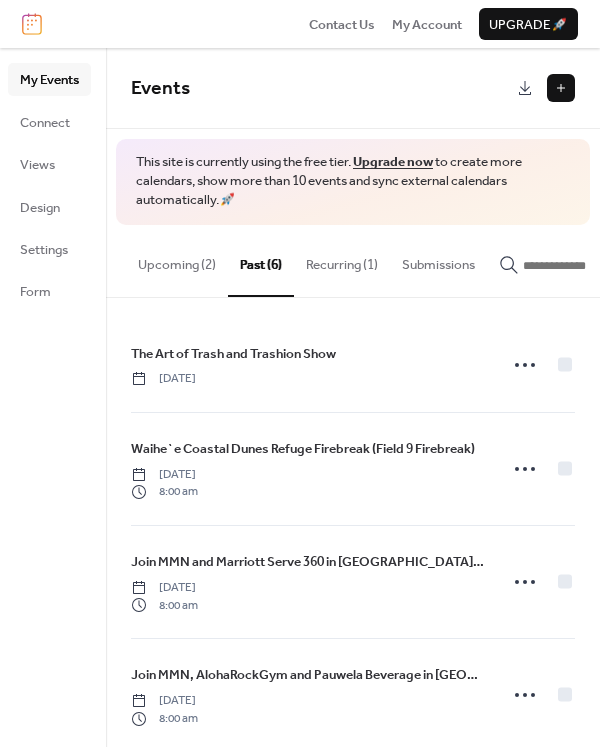 click on "Upcoming (2)" at bounding box center (177, 260) 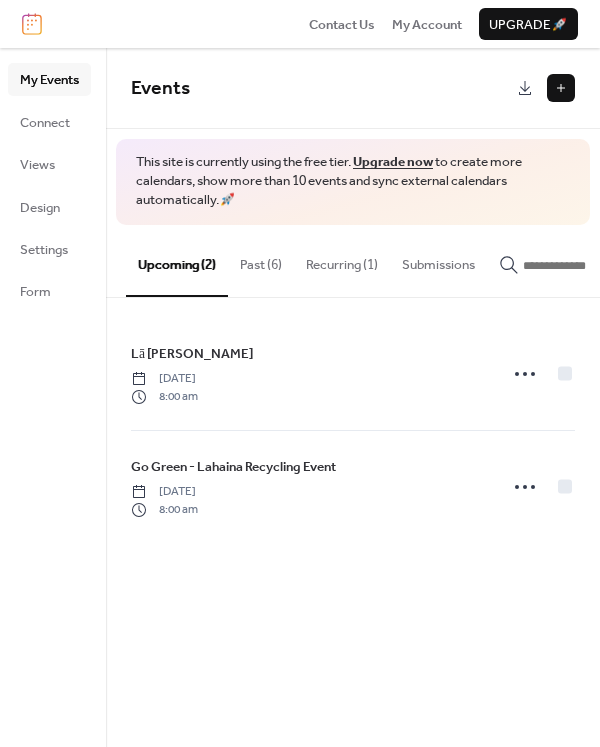 click on "Recurring (1)" at bounding box center (342, 260) 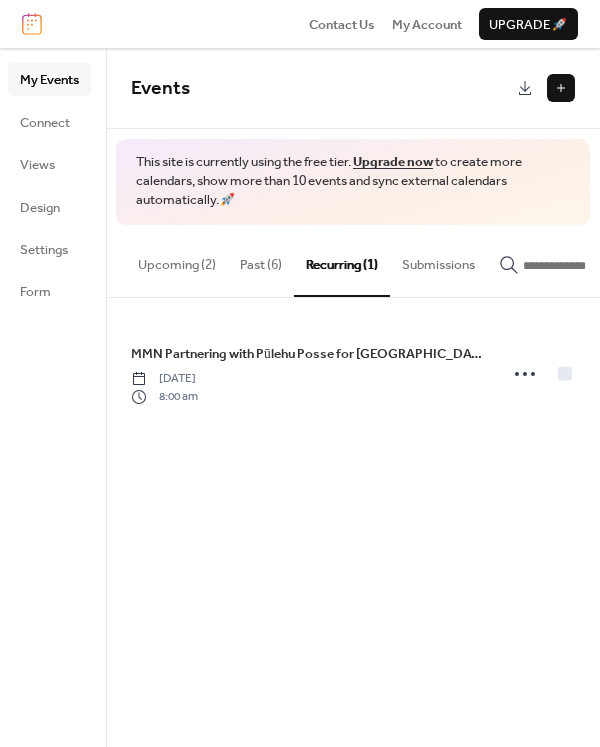 click on "Past (6)" at bounding box center (261, 260) 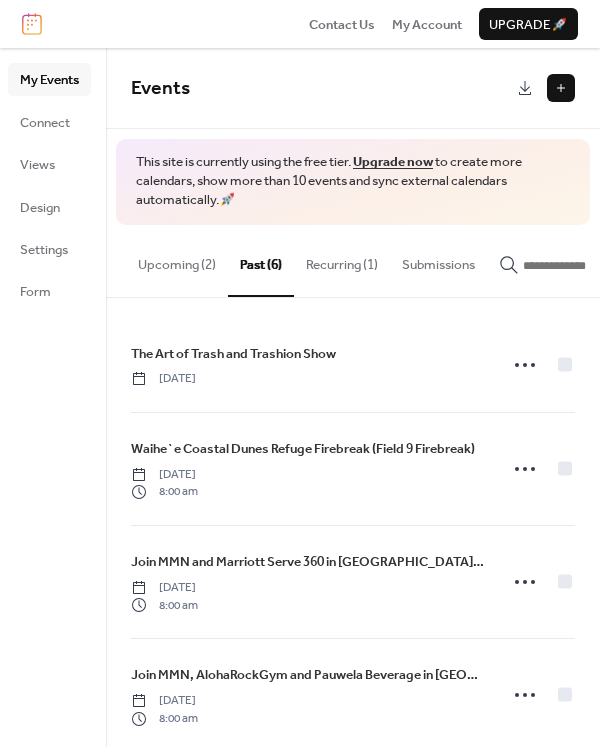 click on "Upcoming (2)" at bounding box center [177, 260] 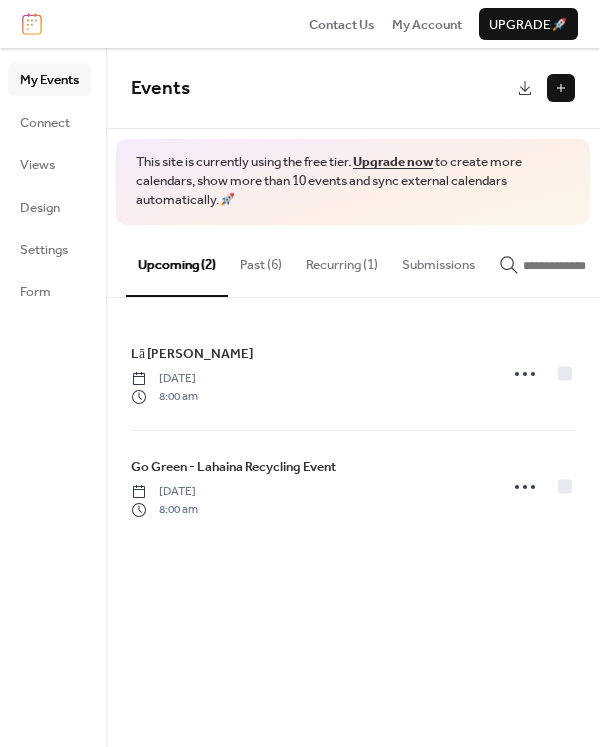 click on "Past (6)" at bounding box center (261, 260) 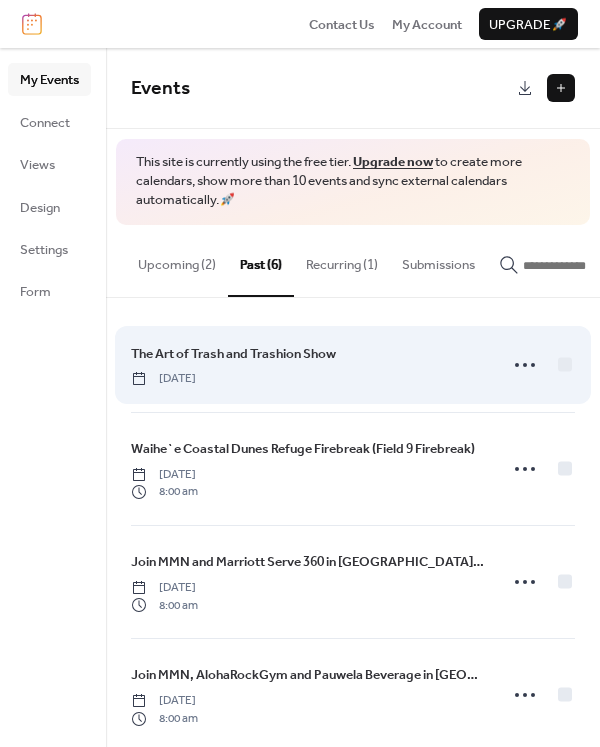 click on "The Art of Trash and Trashion Show" at bounding box center (233, 354) 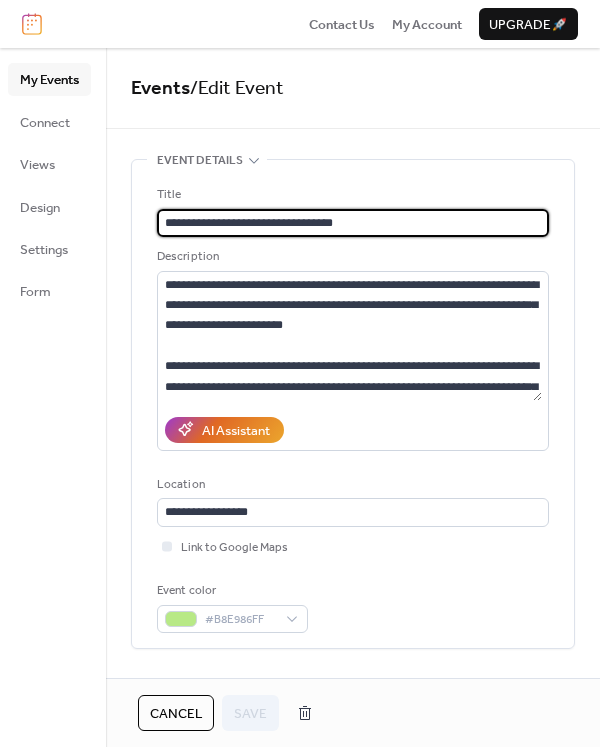 click on "**********" at bounding box center (353, 223) 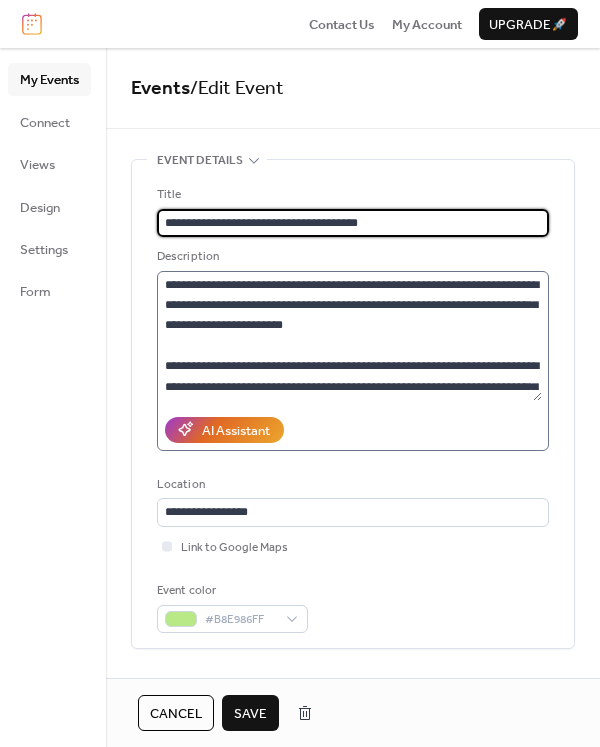 type on "**********" 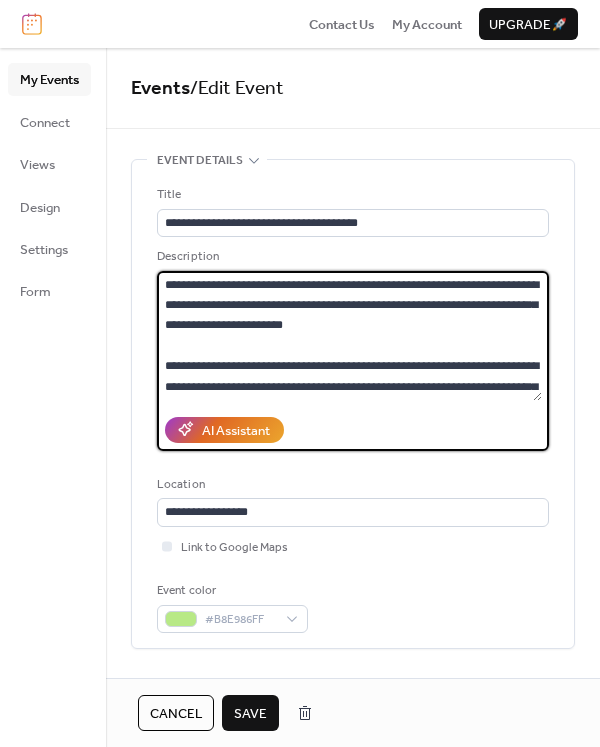 scroll, scrollTop: 61, scrollLeft: 0, axis: vertical 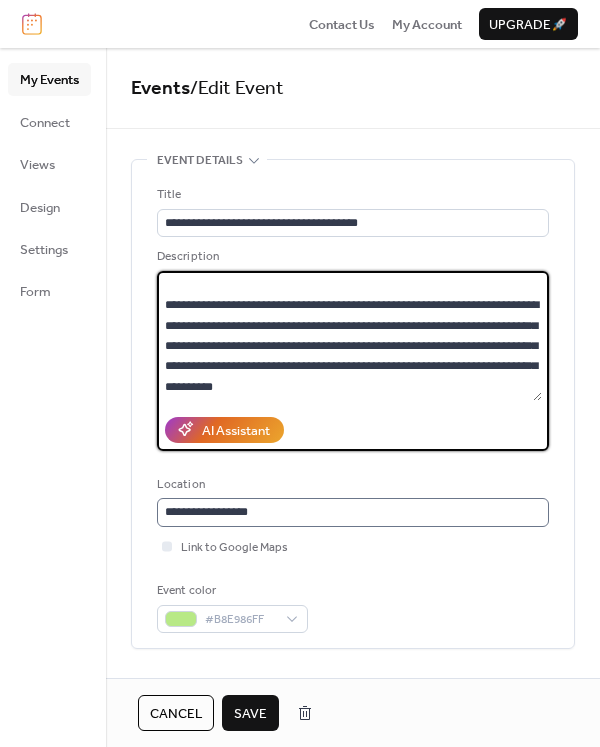 drag, startPoint x: 167, startPoint y: 283, endPoint x: 467, endPoint y: 509, distance: 375.60086 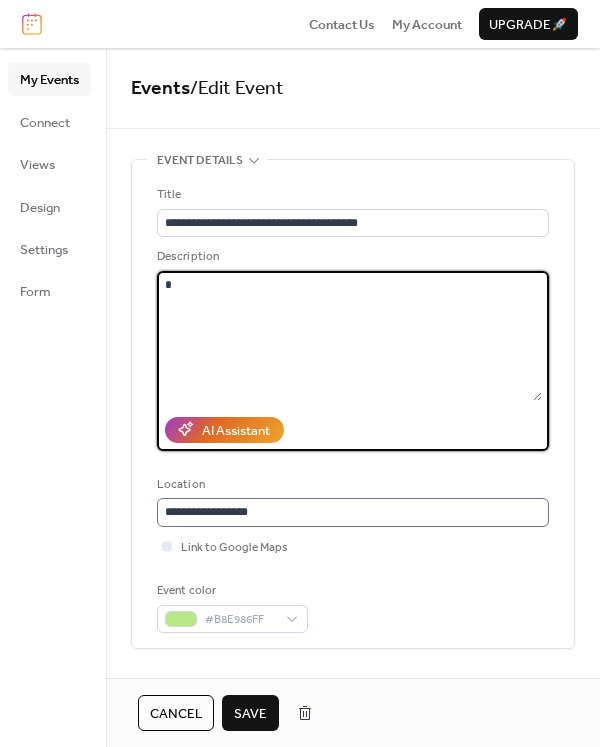 scroll, scrollTop: 0, scrollLeft: 0, axis: both 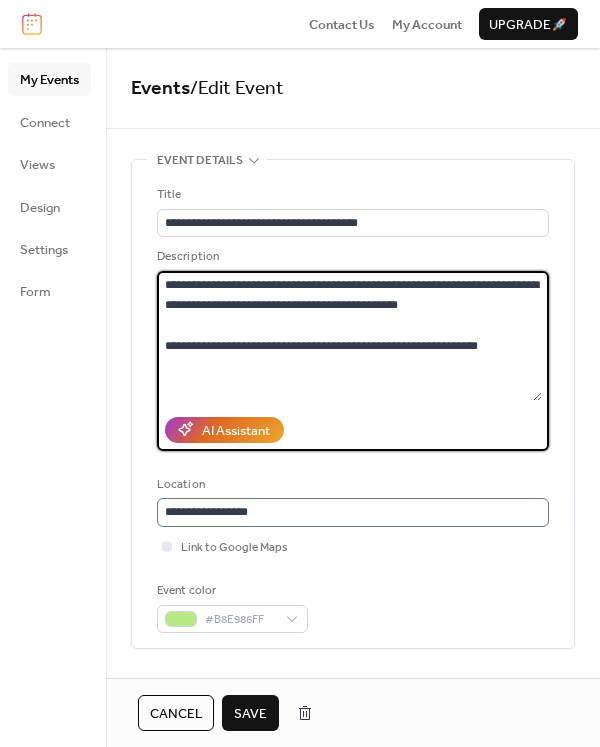 paste on "**********" 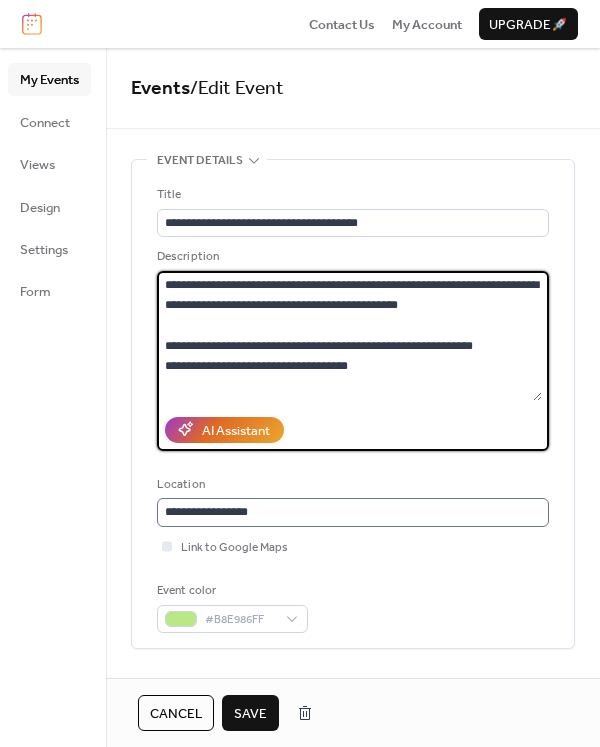 scroll, scrollTop: 17, scrollLeft: 0, axis: vertical 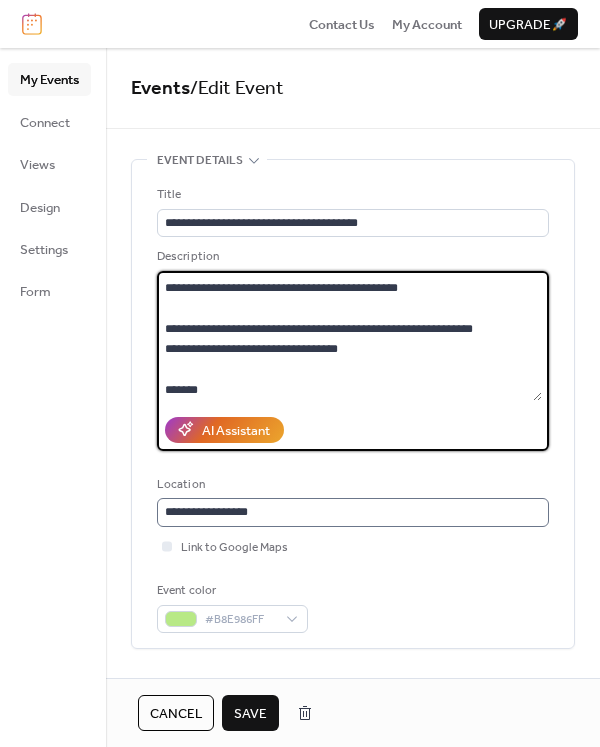 type on "**********" 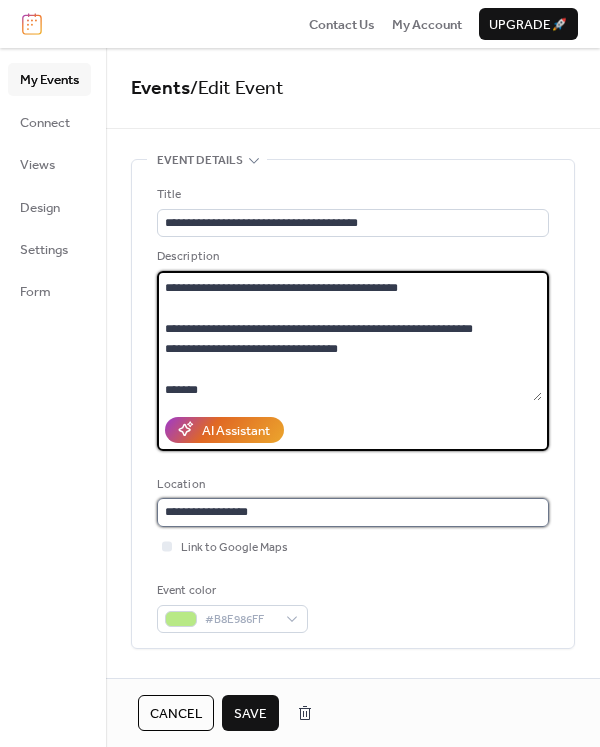click on "**********" at bounding box center [353, 512] 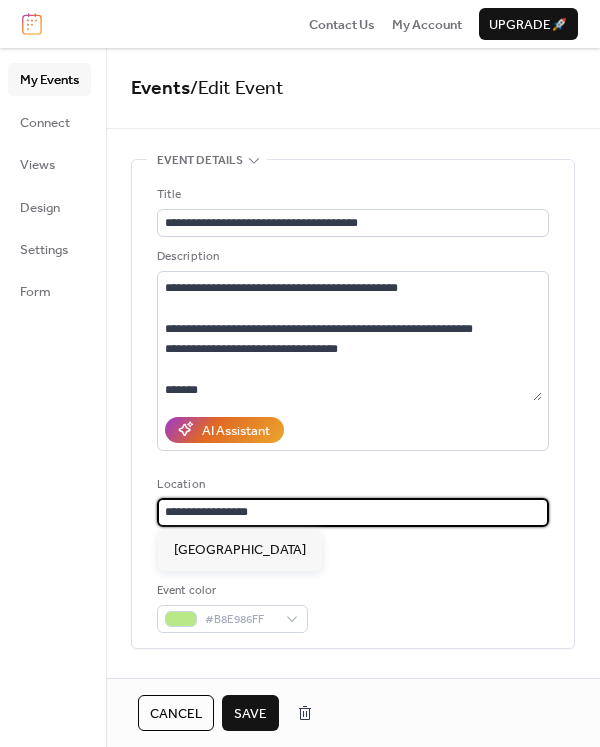 click on "**********" at bounding box center (353, 512) 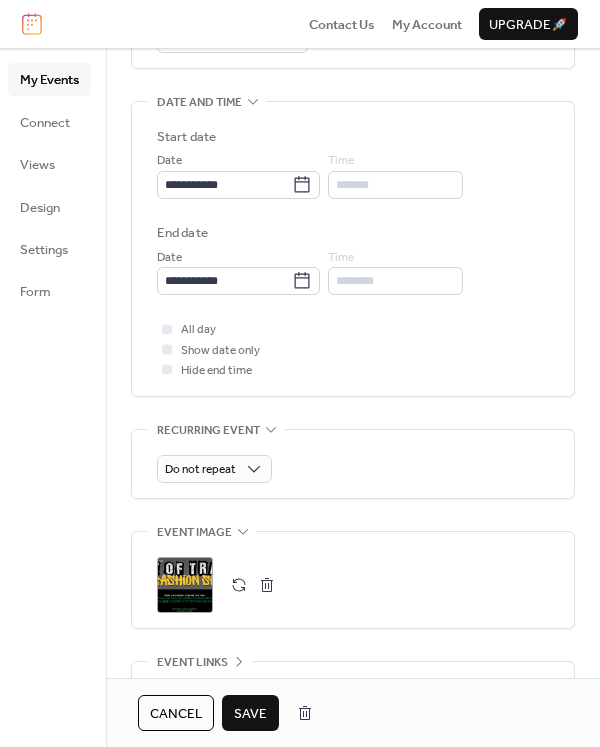 scroll, scrollTop: 567, scrollLeft: 0, axis: vertical 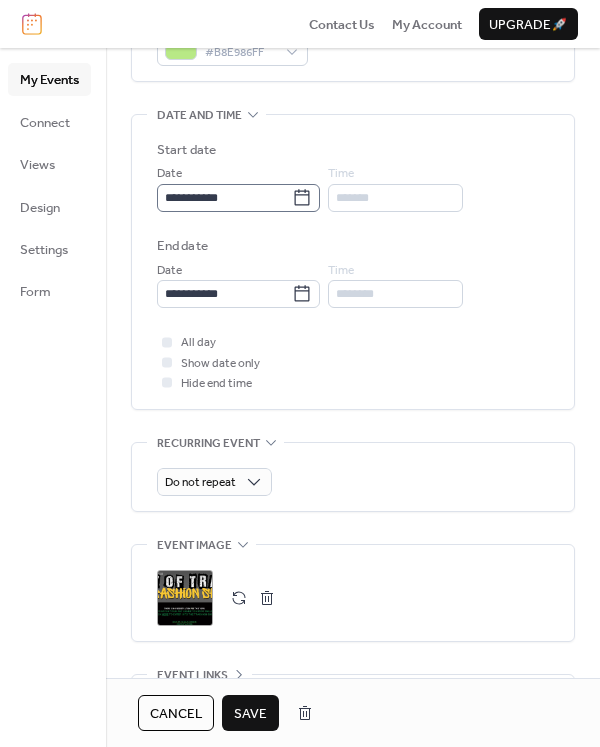 type on "**********" 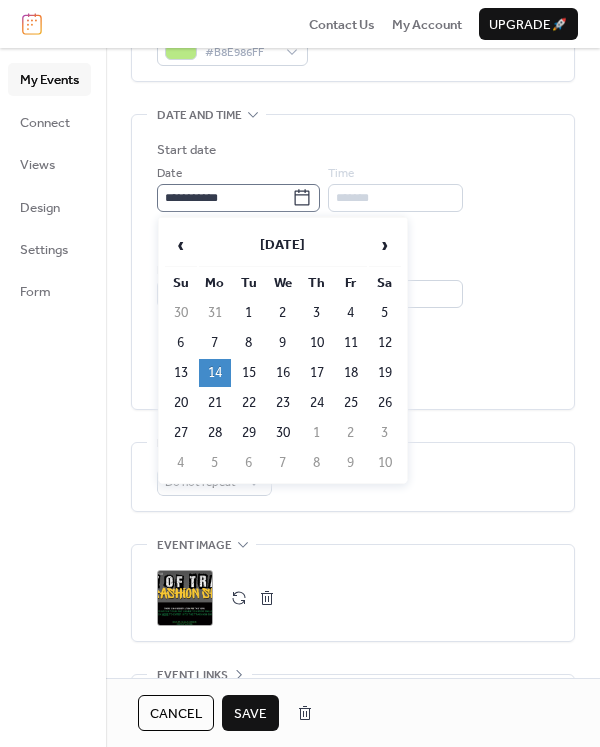 click 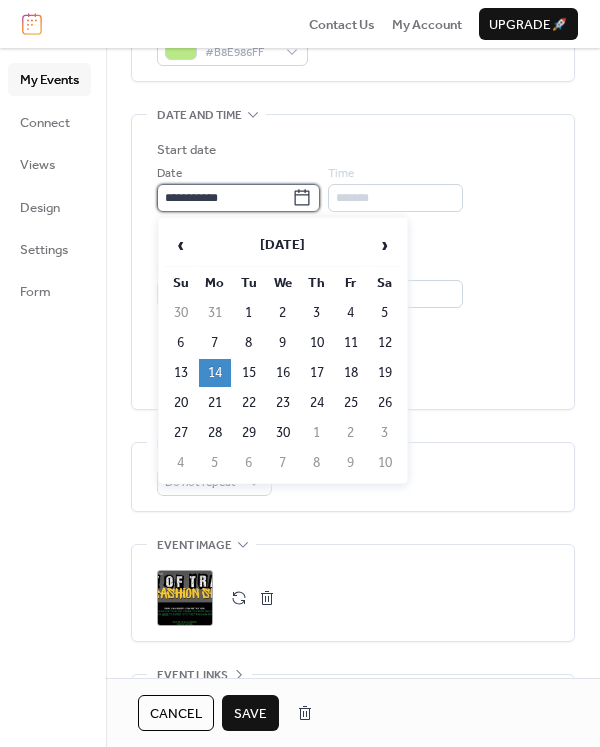 click on "**********" at bounding box center [224, 198] 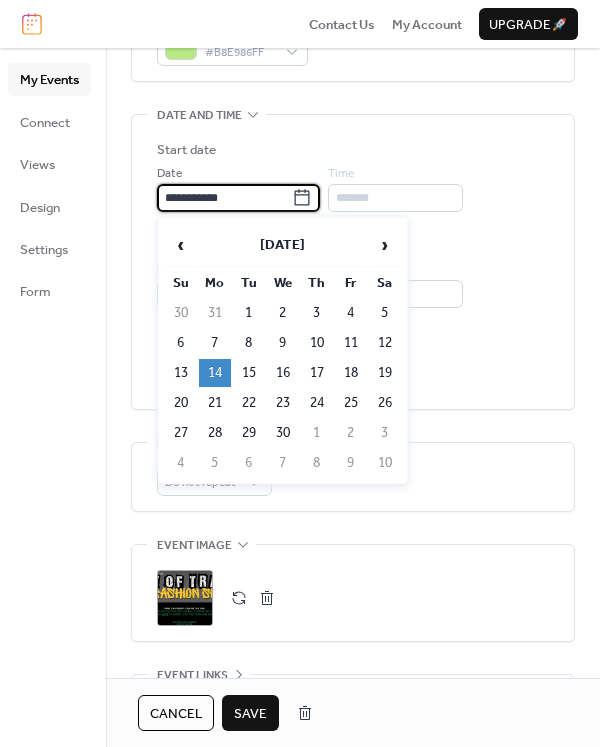 click on "**********" at bounding box center (238, 198) 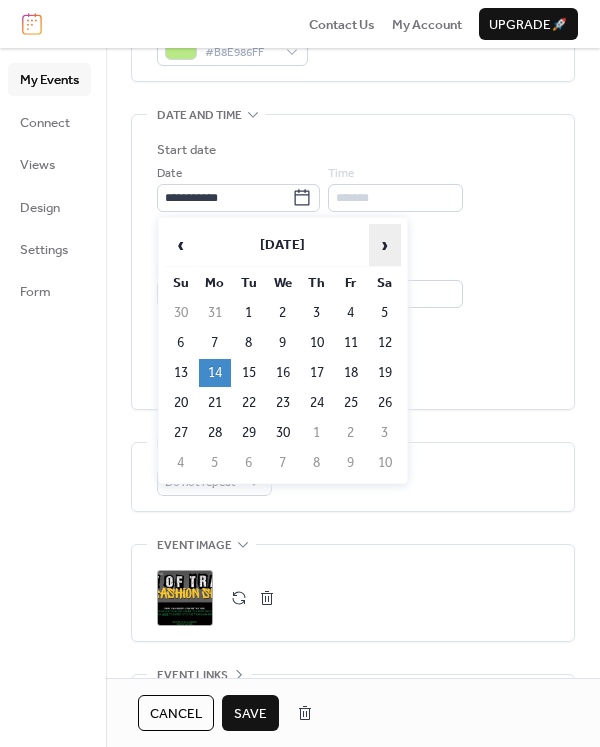 click on "›" at bounding box center [385, 245] 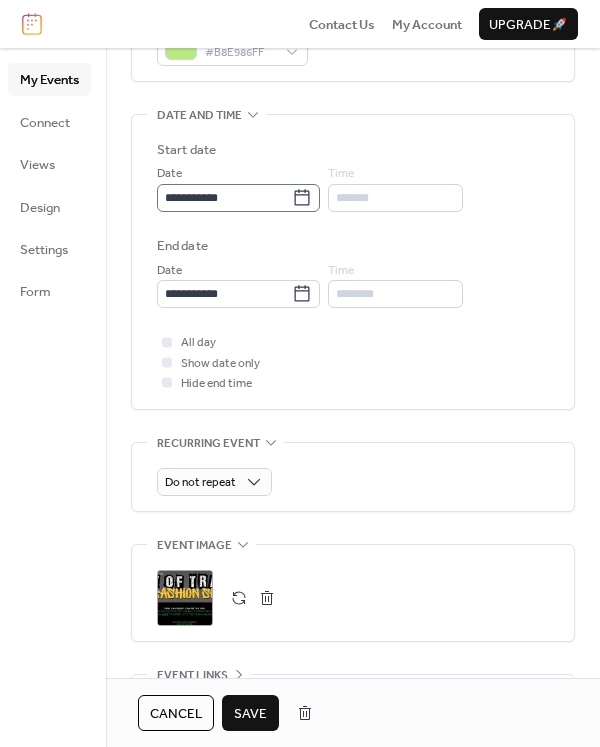 click 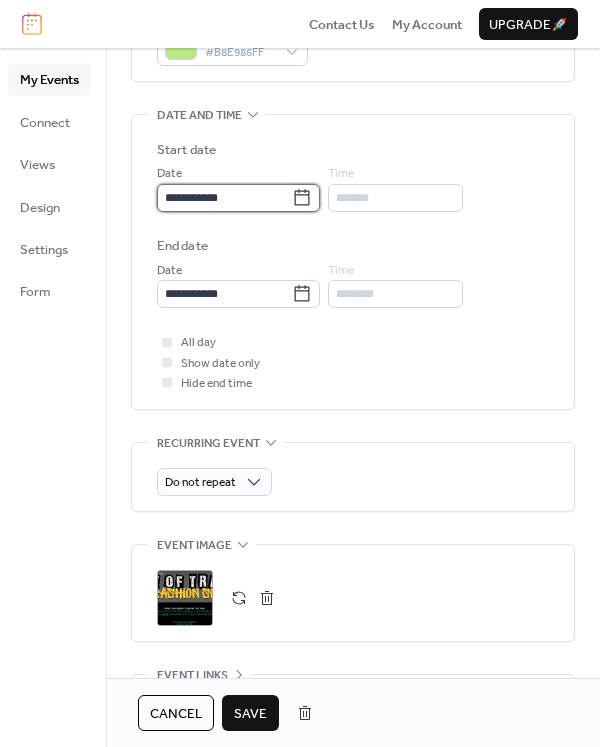 click on "**********" at bounding box center (224, 198) 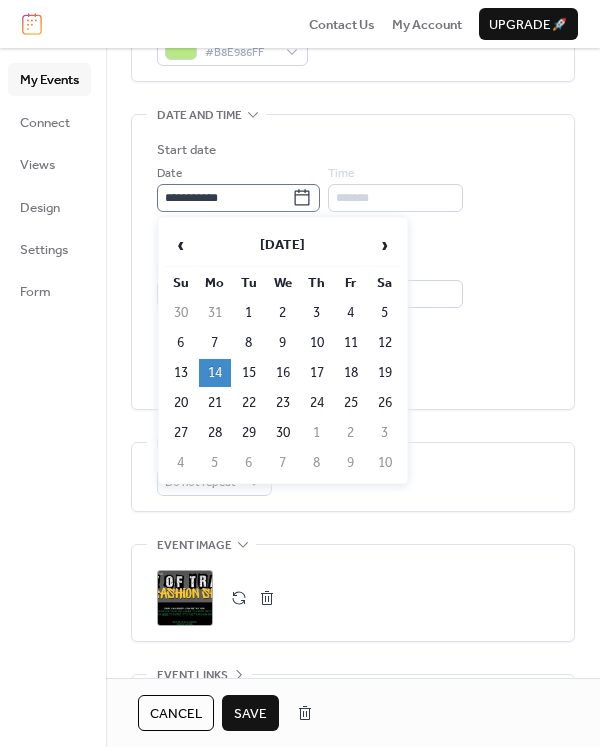 click 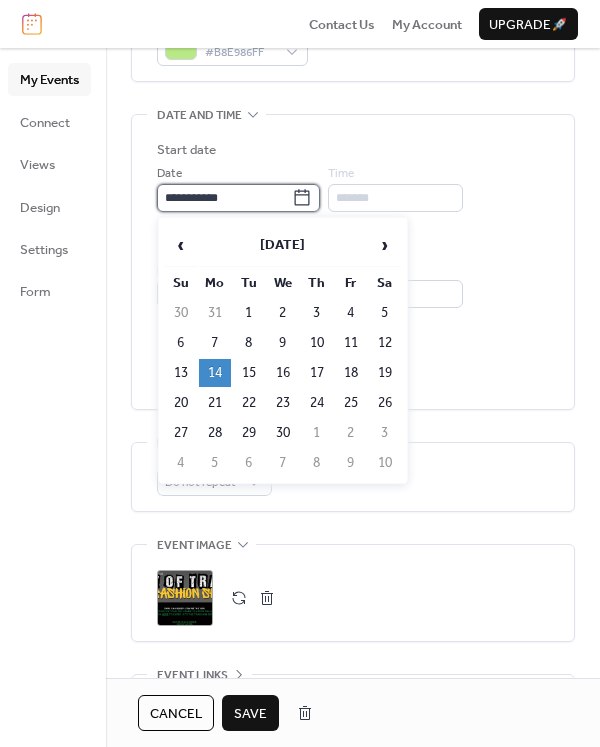 click on "**********" at bounding box center [224, 198] 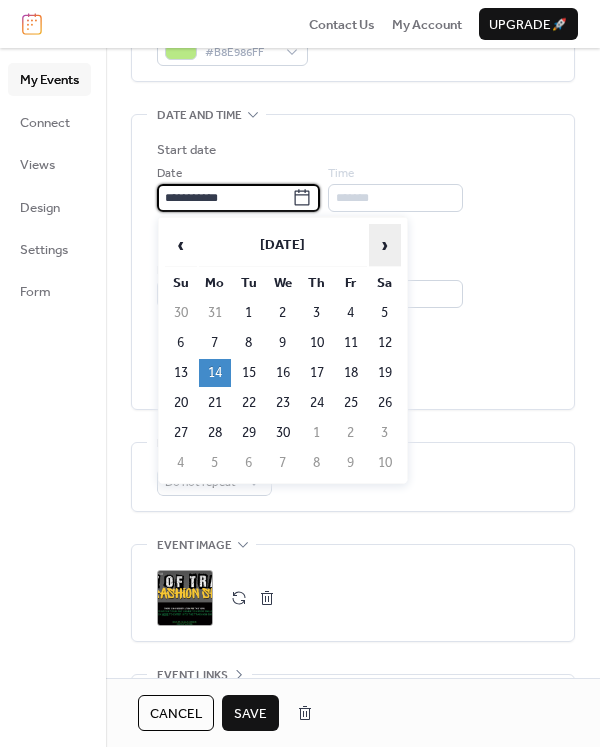 click on "›" at bounding box center (385, 245) 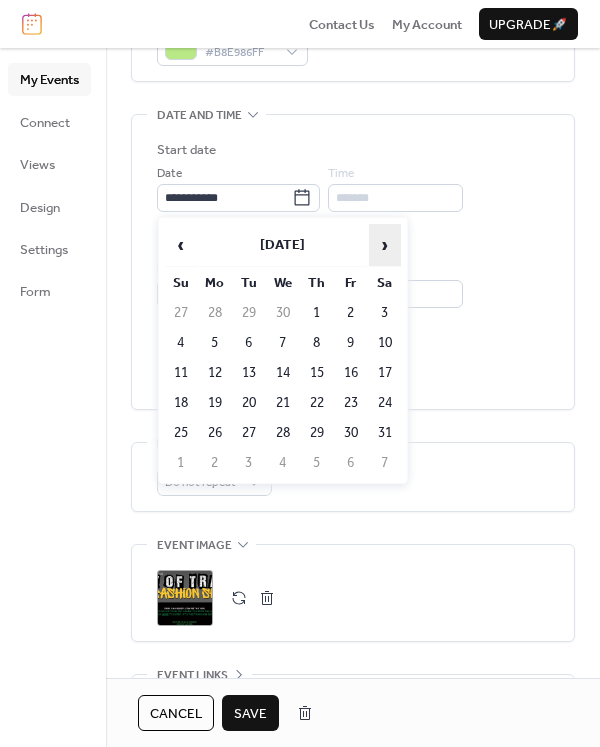 click on "›" at bounding box center [385, 245] 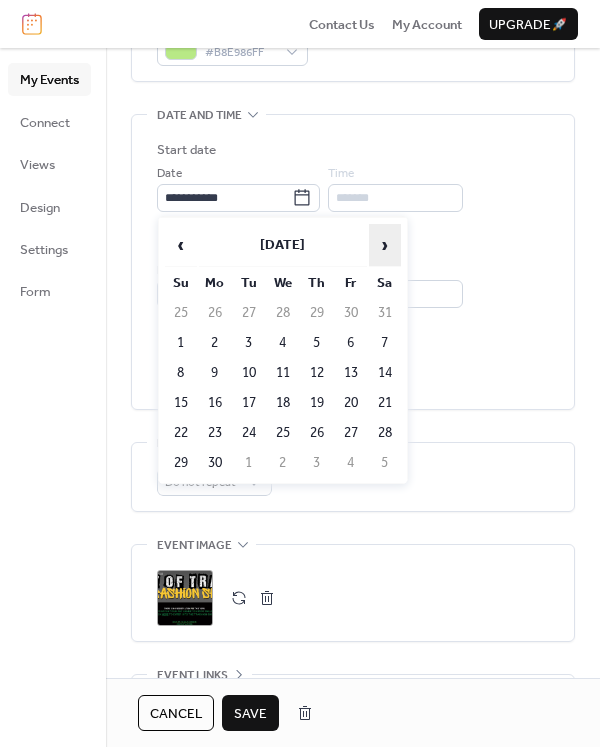 click on "›" at bounding box center [385, 245] 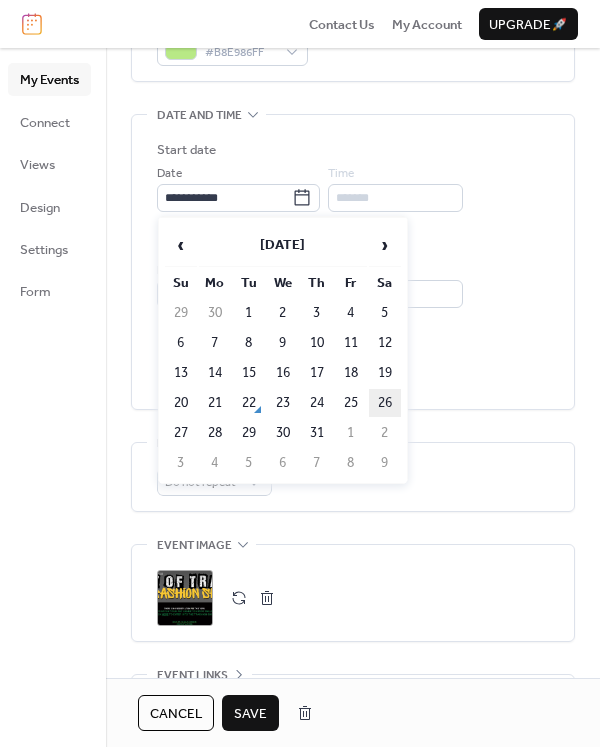 click on "26" at bounding box center [385, 403] 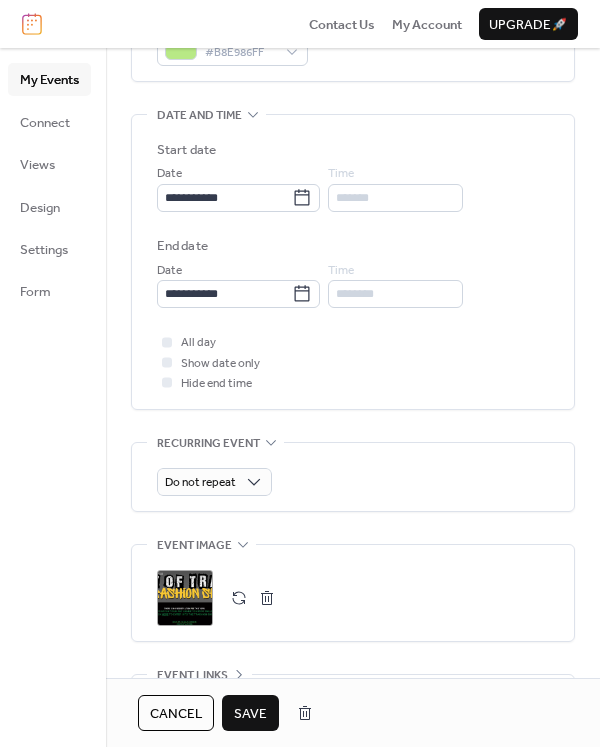 click at bounding box center (267, 598) 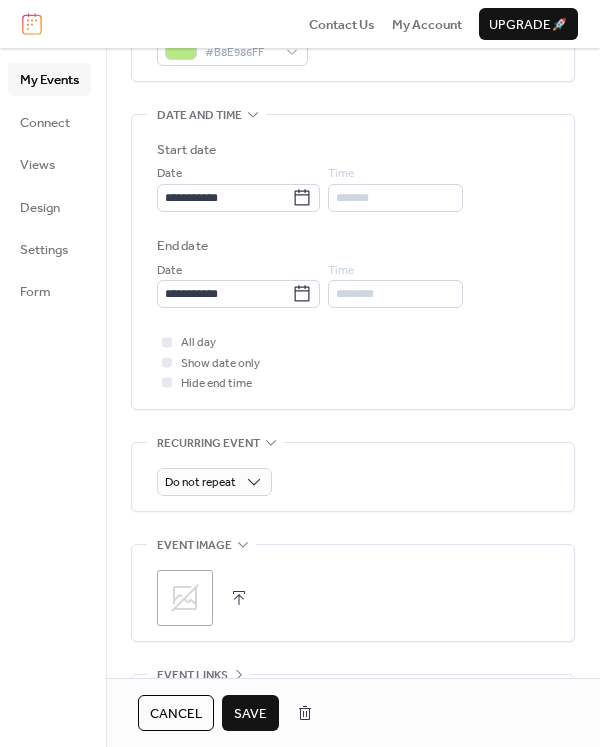 click at bounding box center (239, 598) 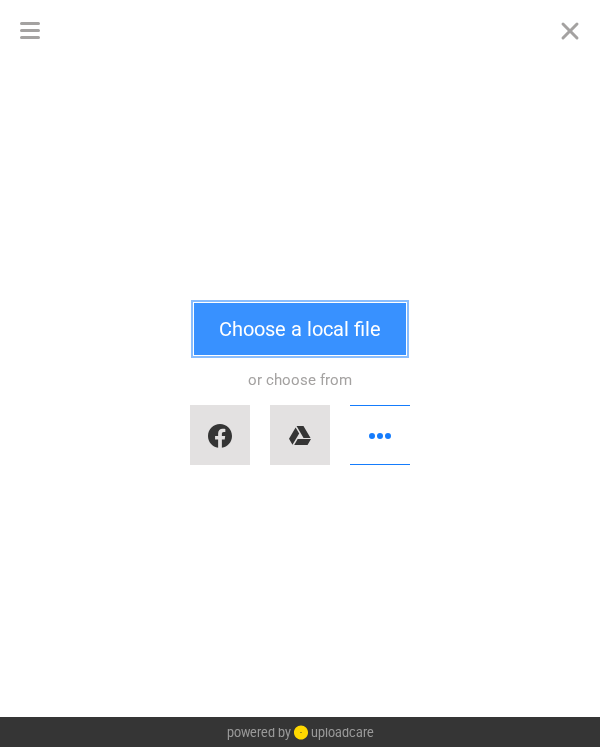 click on "Choose a local file" at bounding box center [300, 329] 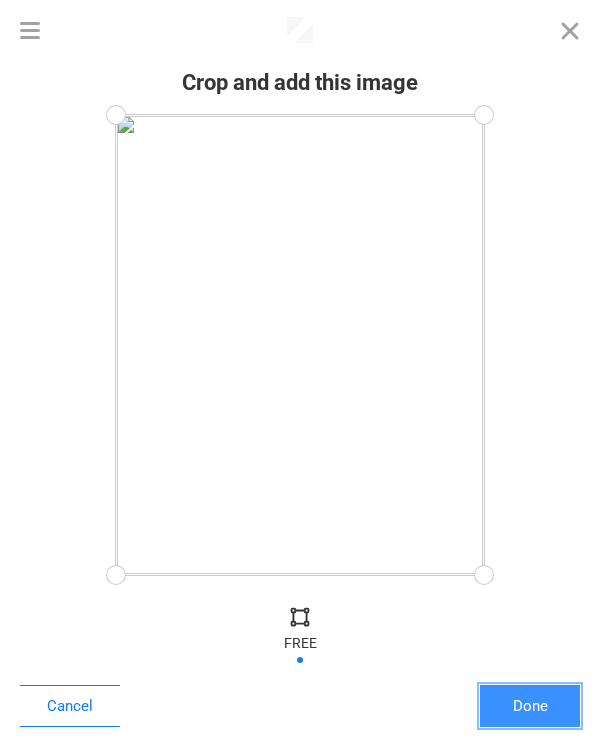 click on "Done" at bounding box center [530, 706] 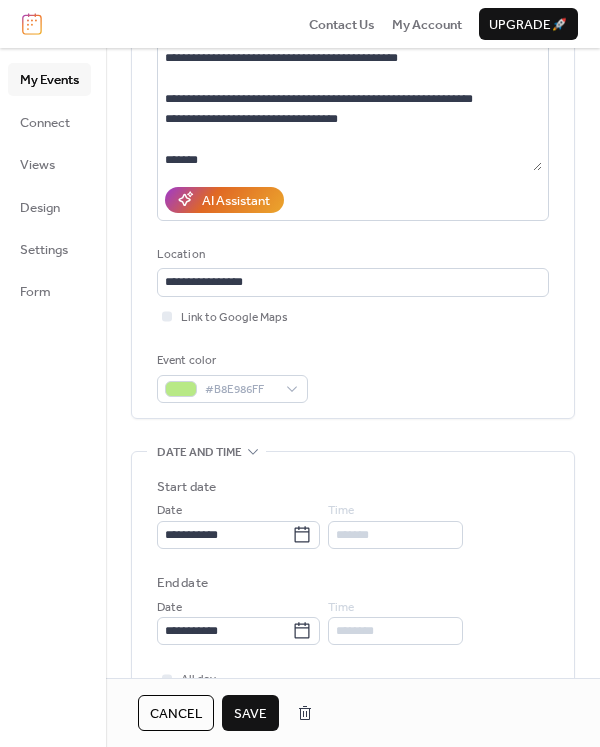 scroll, scrollTop: 0, scrollLeft: 0, axis: both 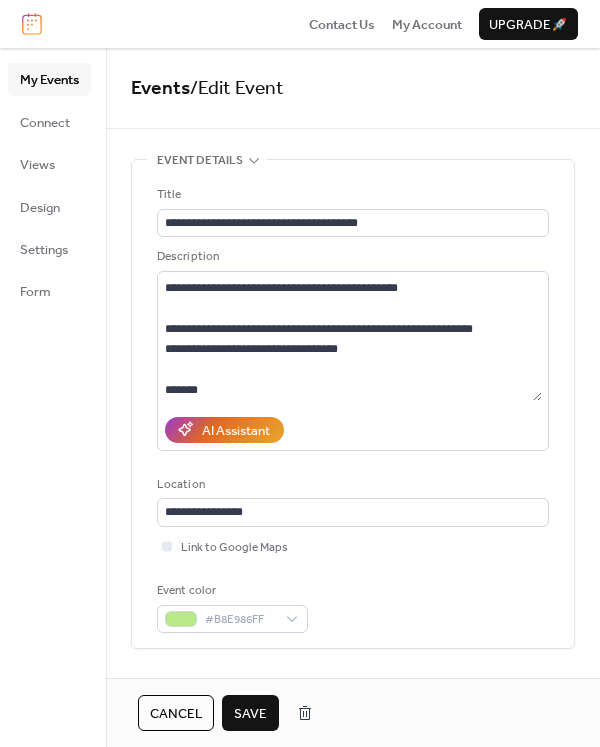 click on "Save" at bounding box center (250, 714) 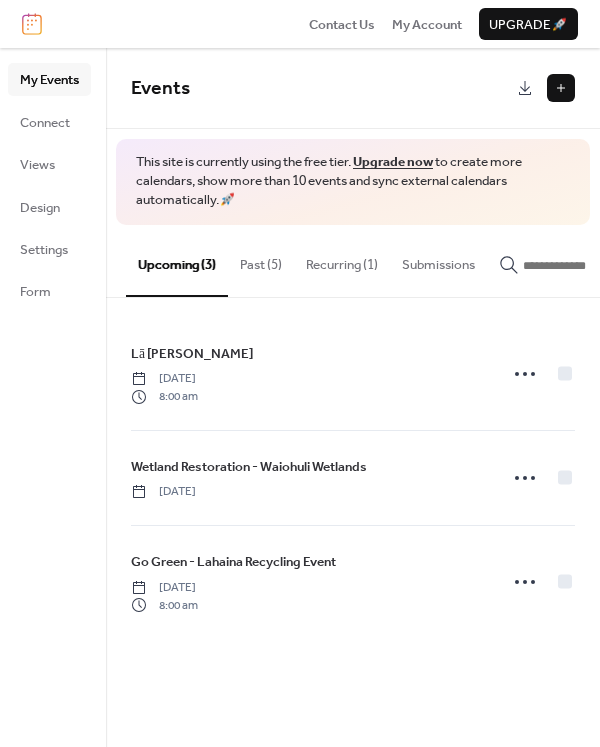 click on "Past (5)" at bounding box center [261, 260] 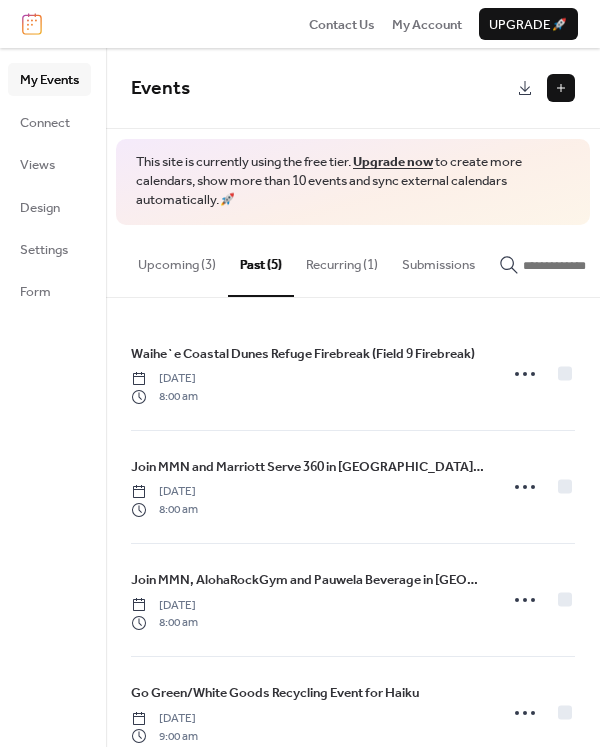 click on "Recurring (1)" at bounding box center [342, 260] 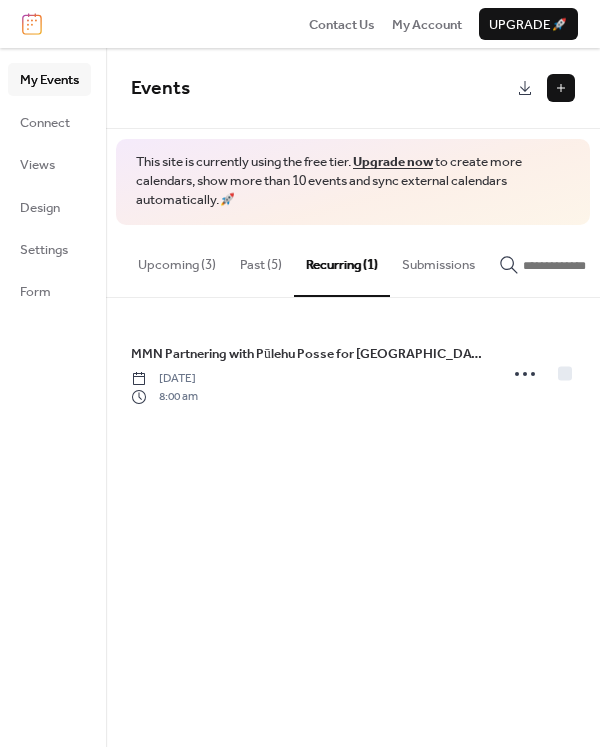 click on "Past (5)" at bounding box center (261, 260) 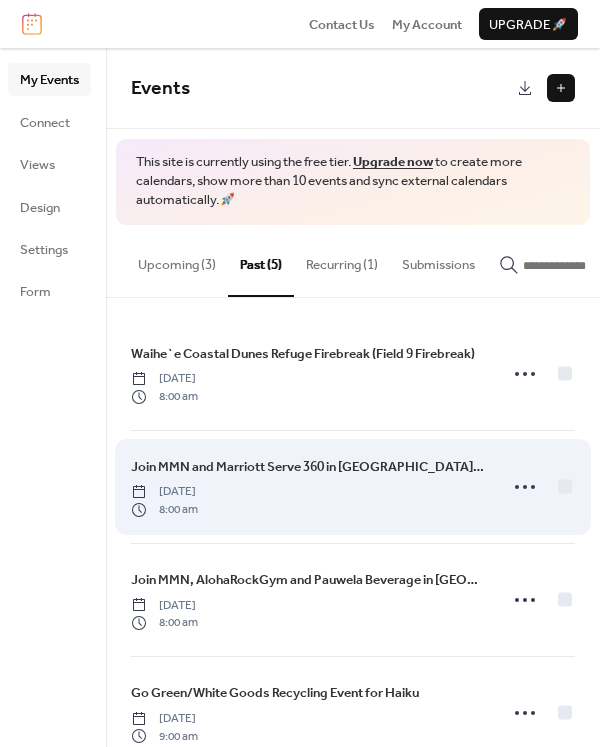 click on "Join MMN and Marriott Serve 360 in [GEOGRAPHIC_DATA] - Ukumehame Cleanup" at bounding box center (308, 467) 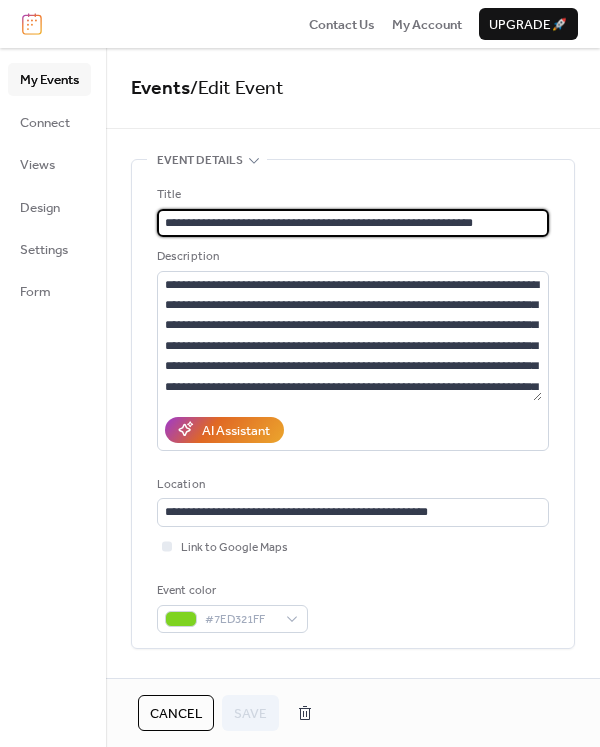 click on "Cancel" at bounding box center [176, 714] 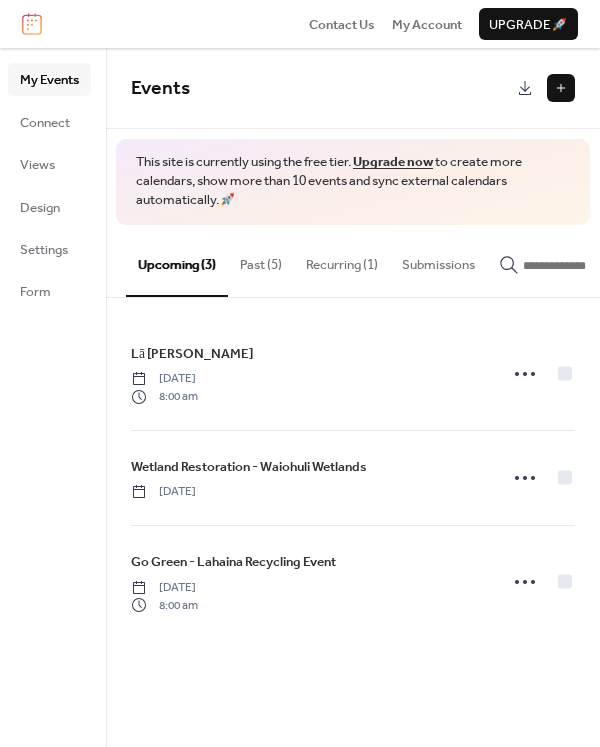 click on "Past (5)" at bounding box center [261, 260] 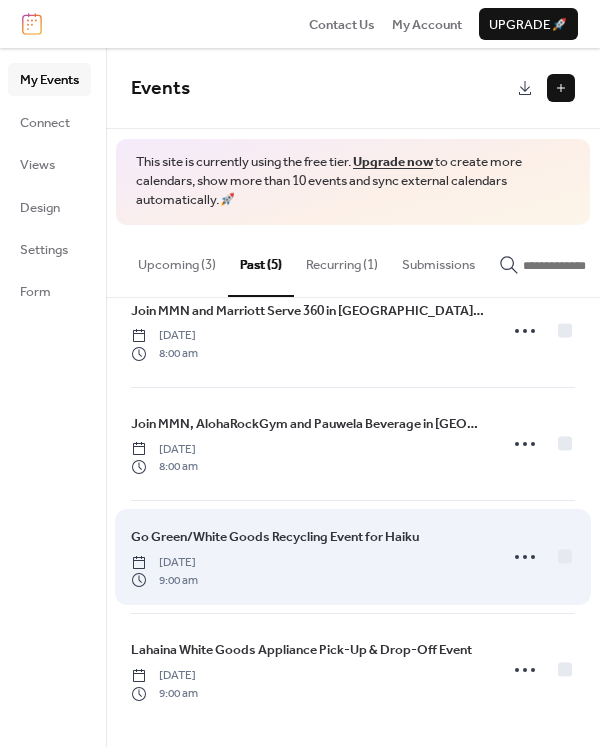 scroll, scrollTop: 161, scrollLeft: 0, axis: vertical 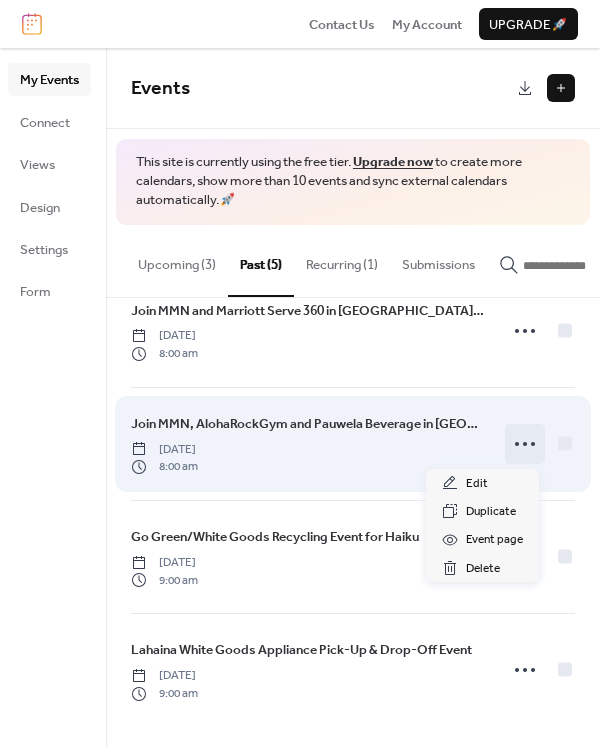 click 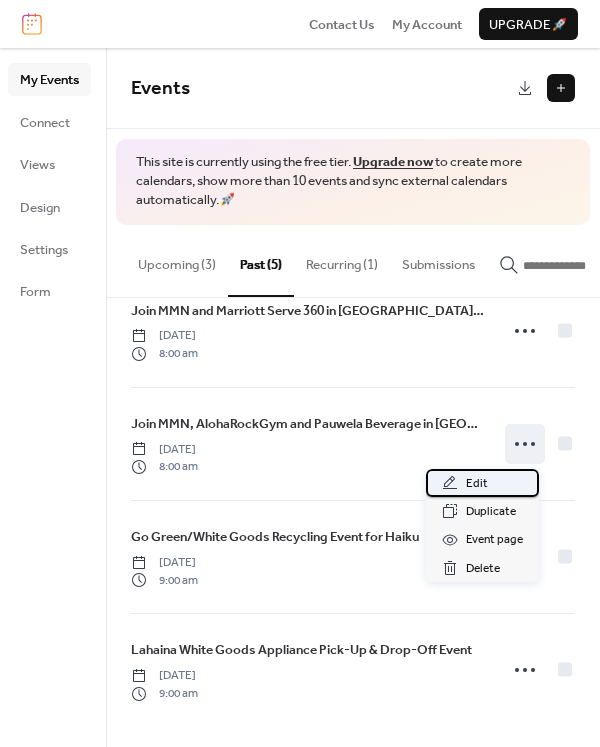 click on "Edit" at bounding box center [482, 483] 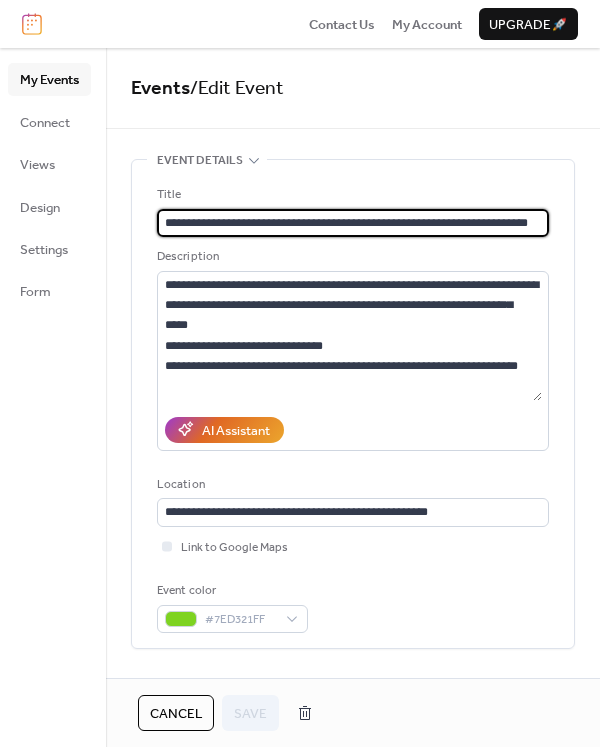 scroll, scrollTop: 0, scrollLeft: 53, axis: horizontal 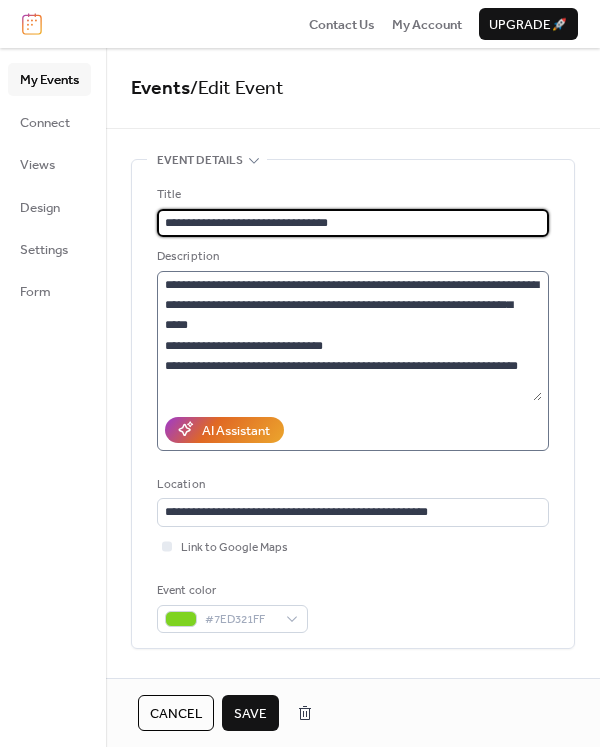 type on "**********" 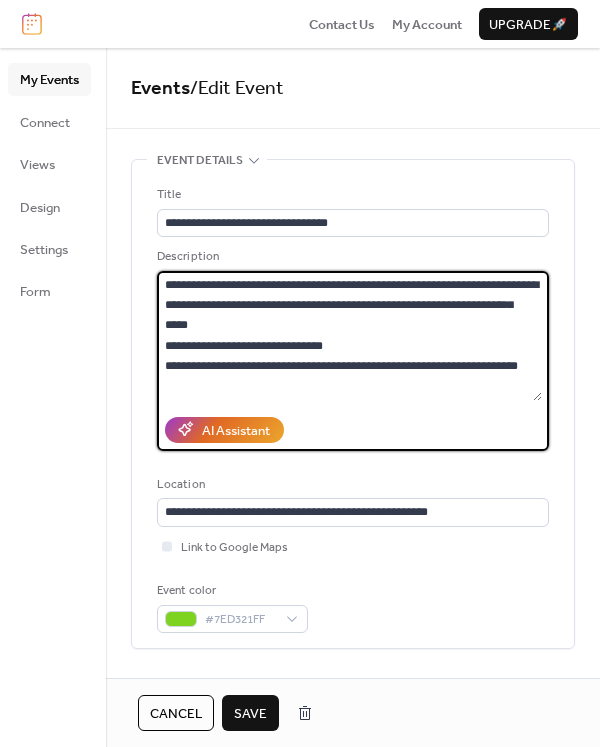 drag, startPoint x: 267, startPoint y: 389, endPoint x: 152, endPoint y: 286, distance: 154.38264 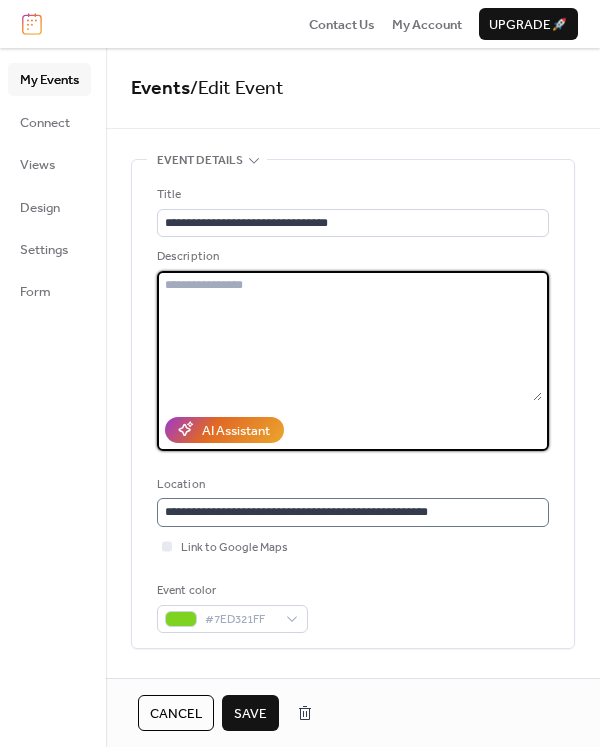type 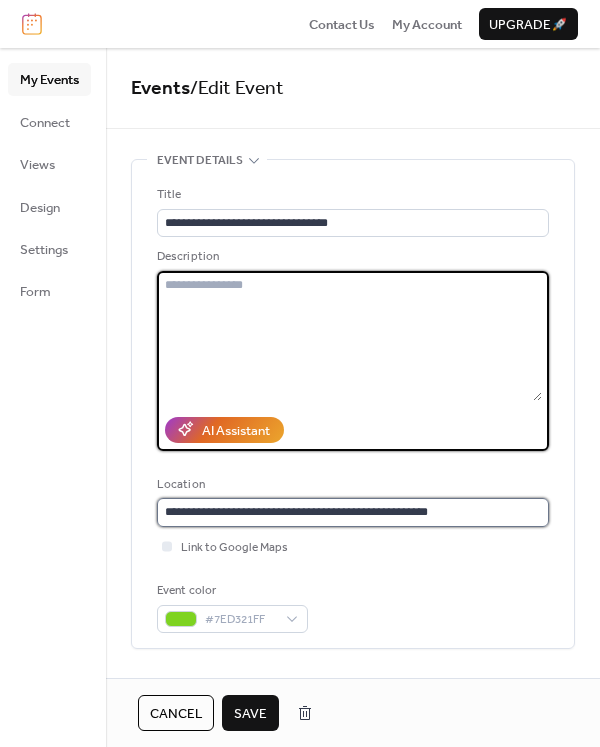 click on "**********" at bounding box center [353, 512] 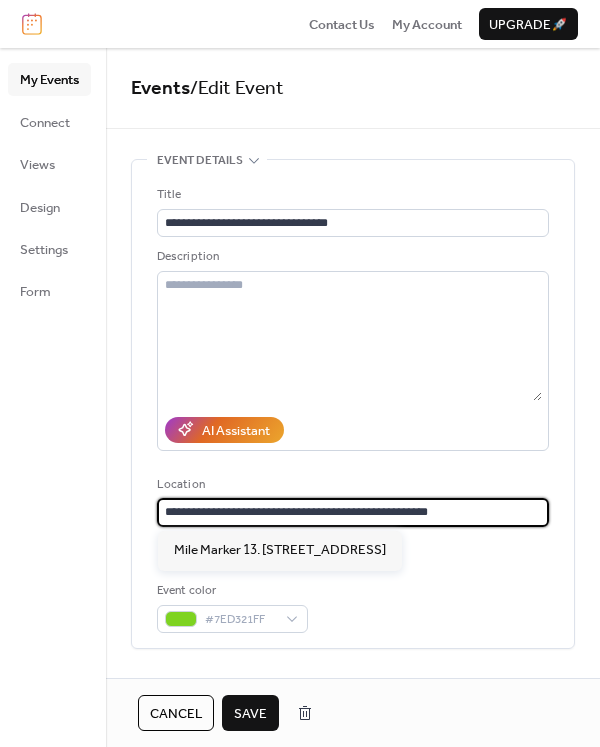 click on "**********" at bounding box center [353, 512] 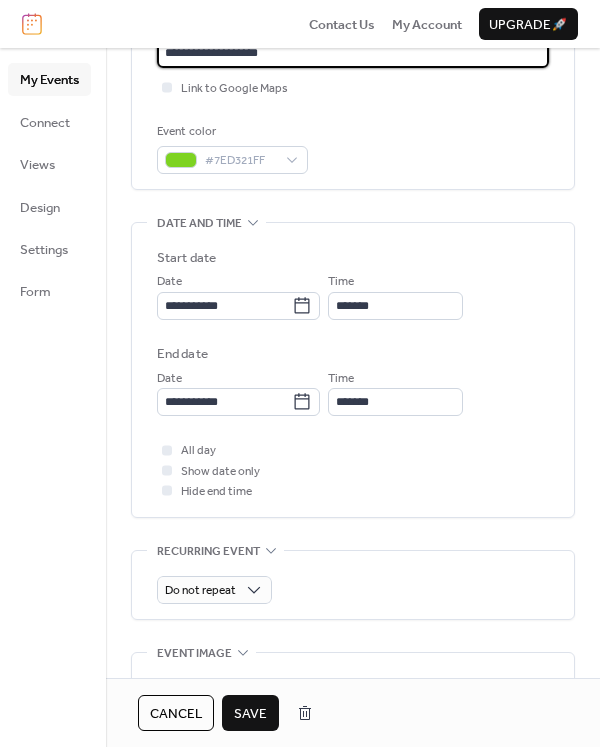 scroll, scrollTop: 474, scrollLeft: 0, axis: vertical 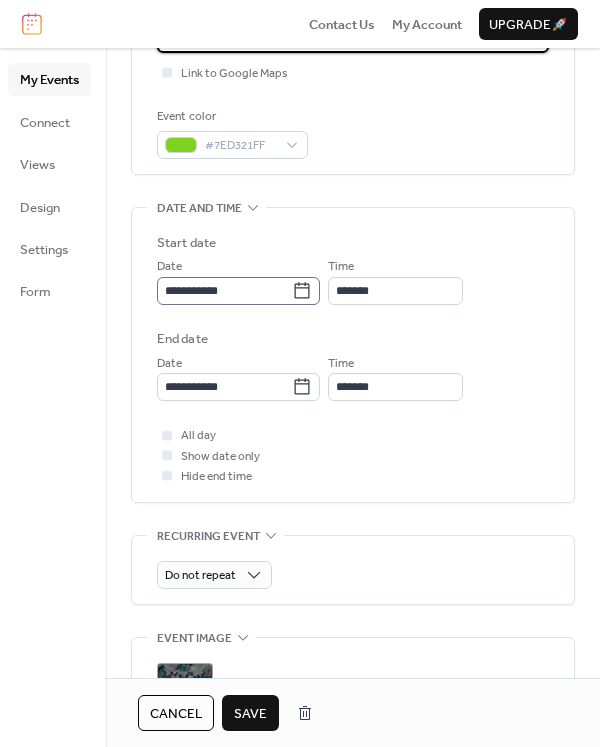 type on "**********" 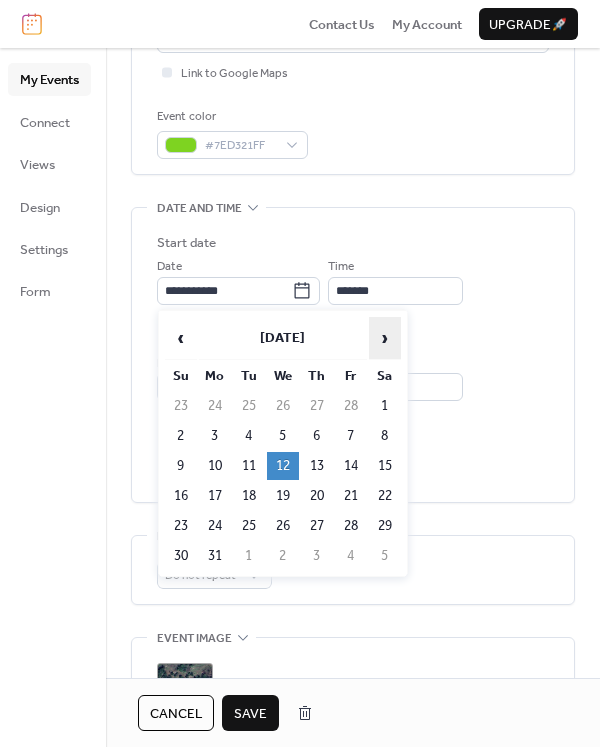 click on "›" at bounding box center (385, 338) 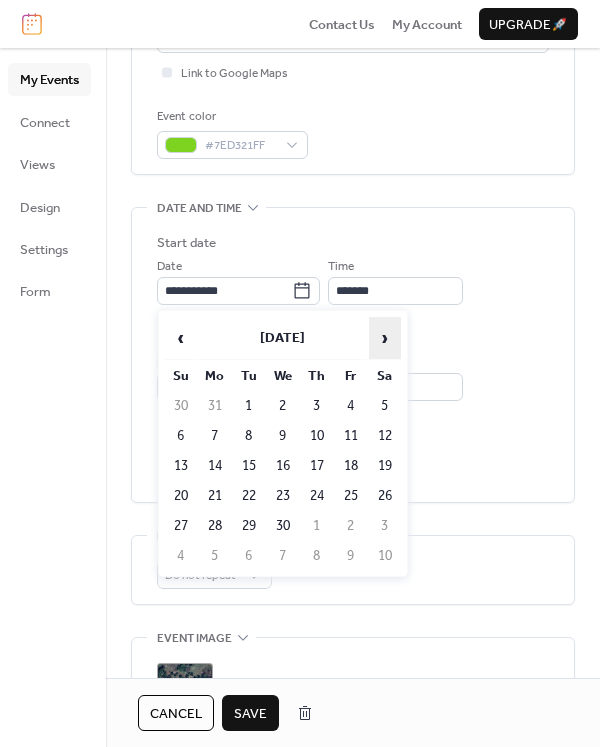 click on "›" at bounding box center (385, 338) 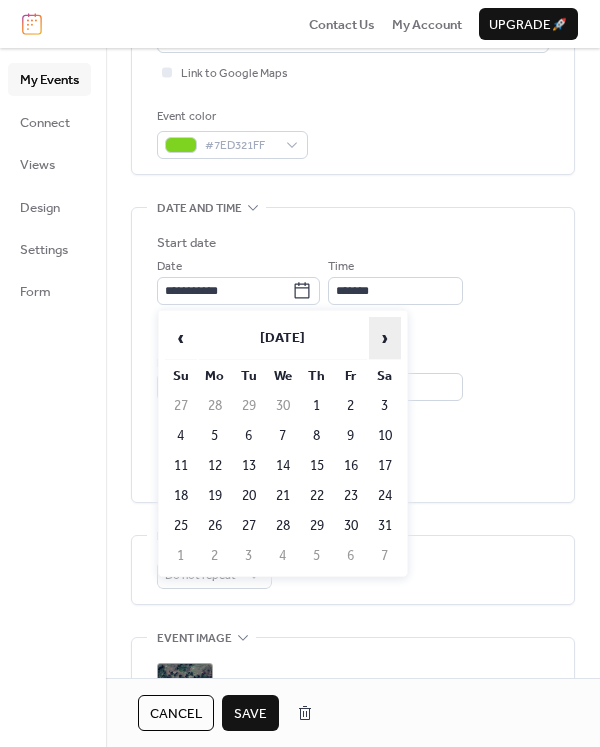 click on "›" at bounding box center [385, 338] 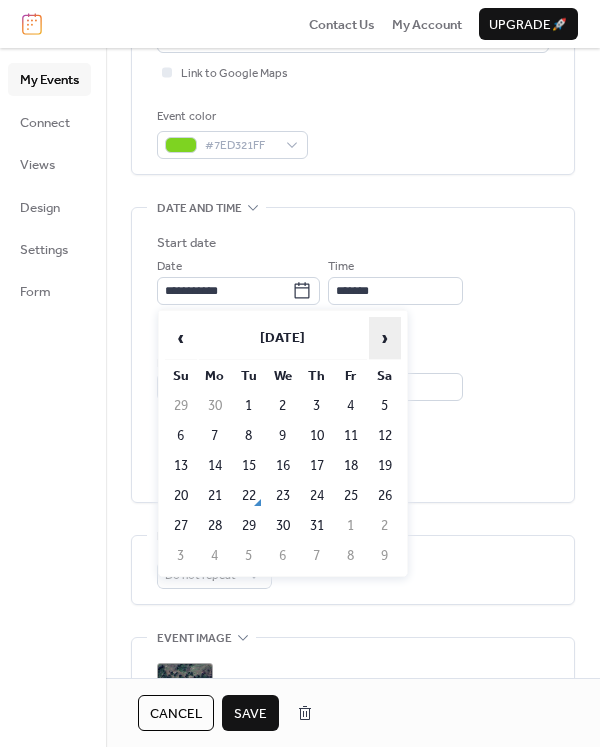 click on "›" at bounding box center (385, 338) 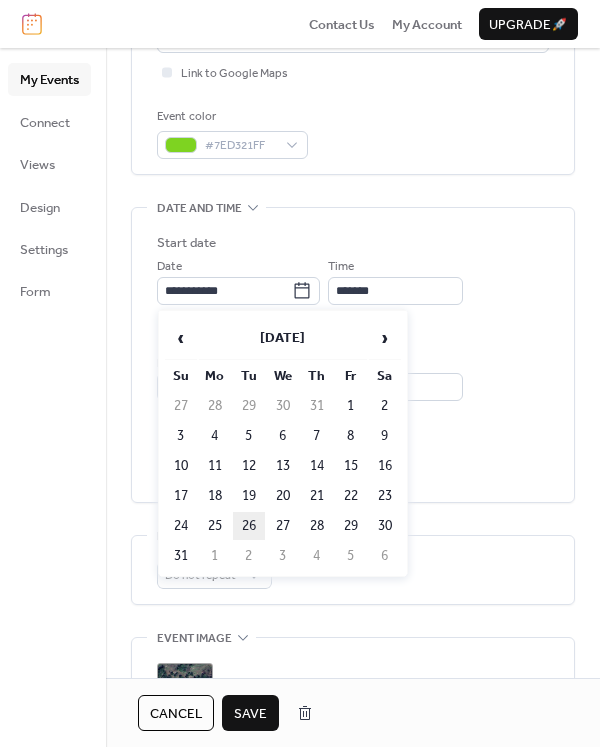 click on "26" at bounding box center (249, 526) 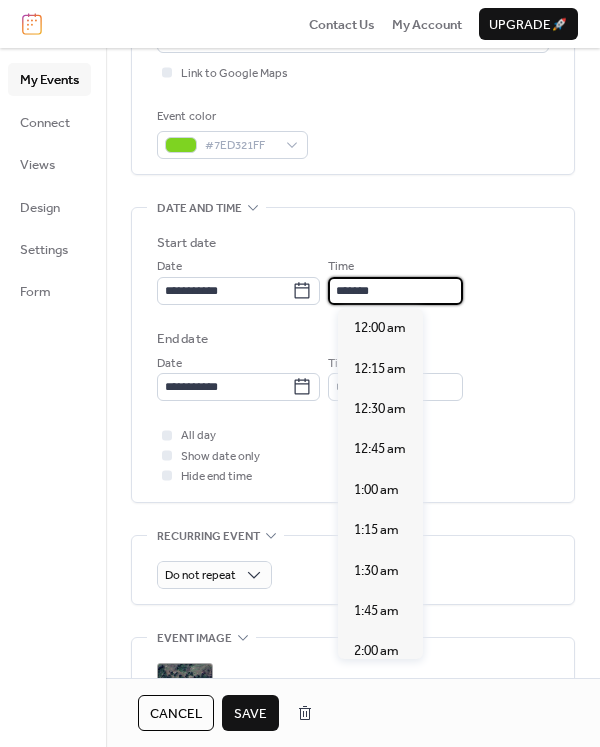 click on "*******" at bounding box center [395, 291] 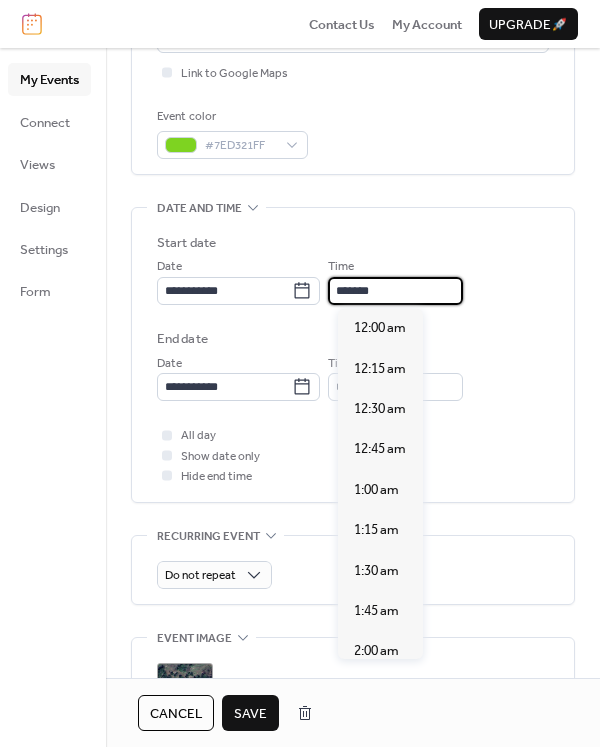 scroll, scrollTop: 1277, scrollLeft: 0, axis: vertical 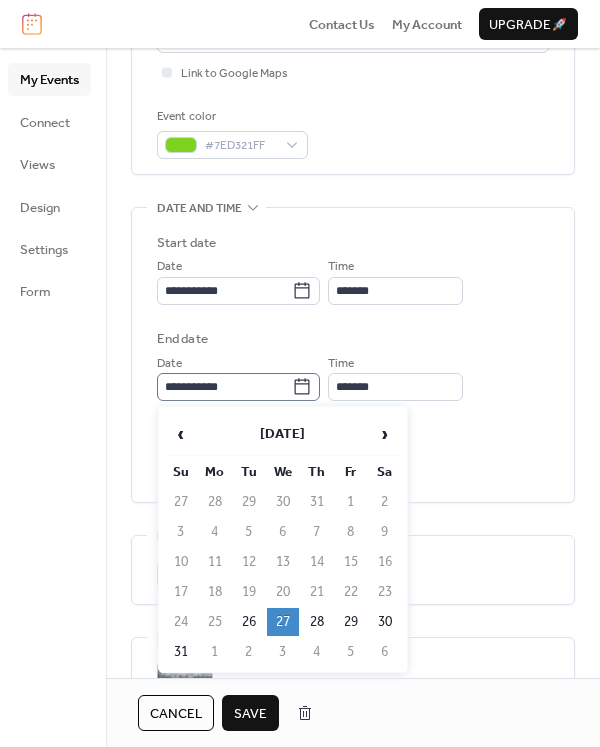 click 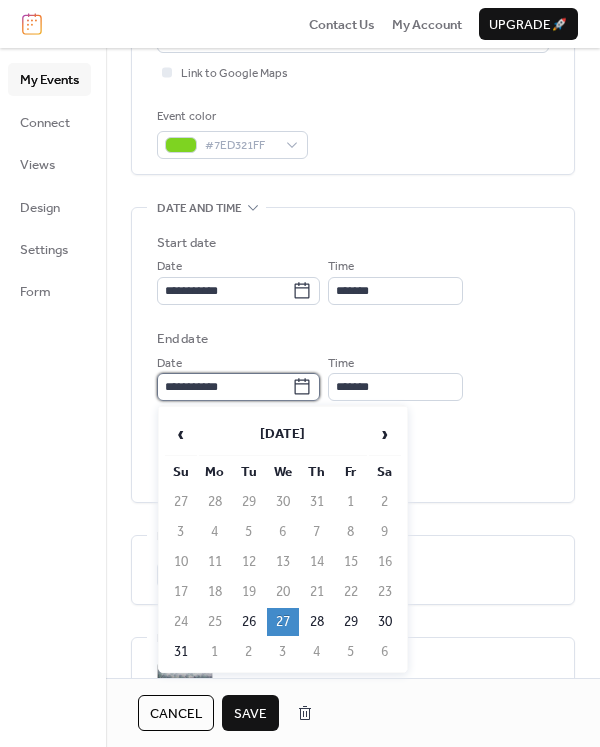 click on "**********" at bounding box center (224, 387) 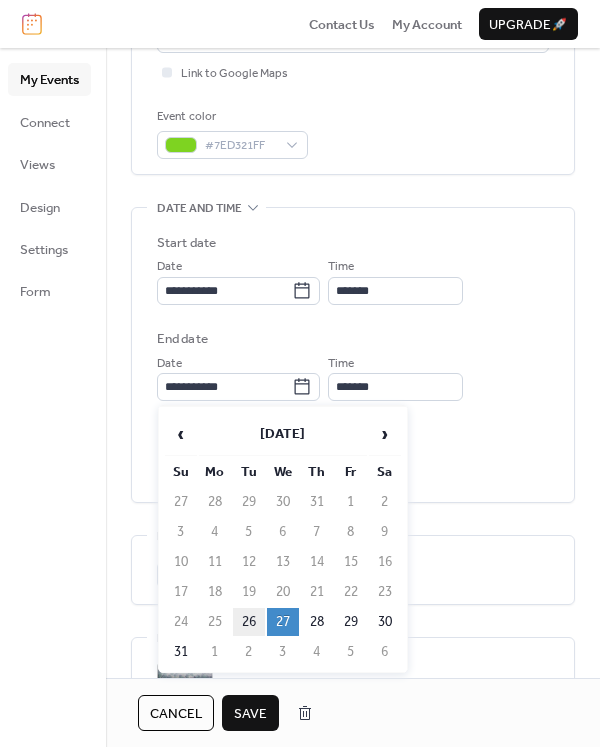 click on "26" at bounding box center [249, 622] 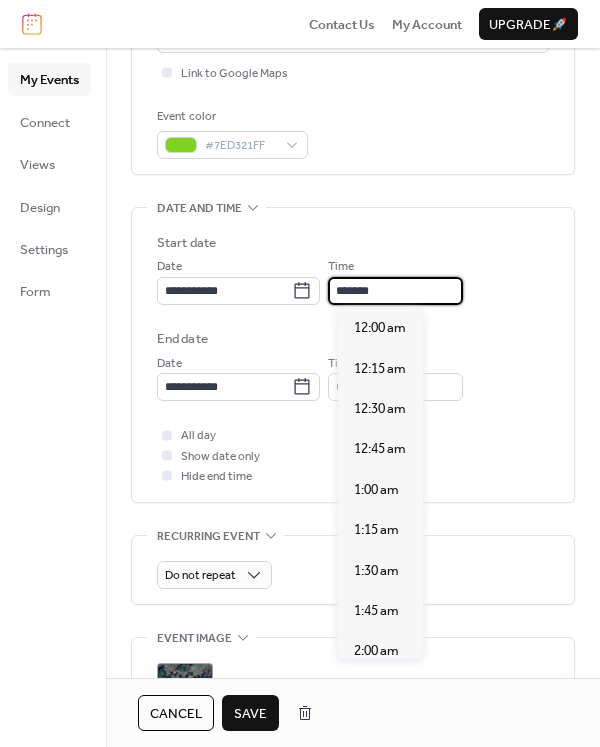 click on "*******" at bounding box center [395, 291] 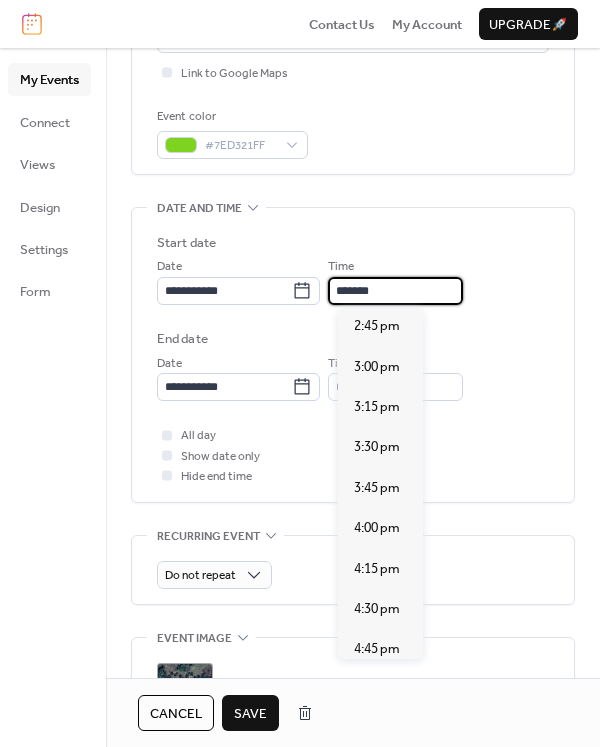 scroll, scrollTop: 2388, scrollLeft: 0, axis: vertical 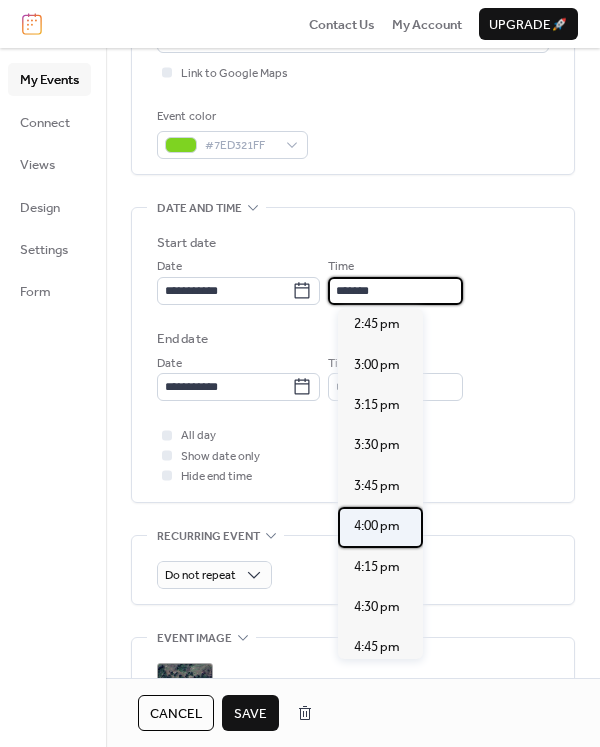 click on "4:00 pm" at bounding box center (377, 526) 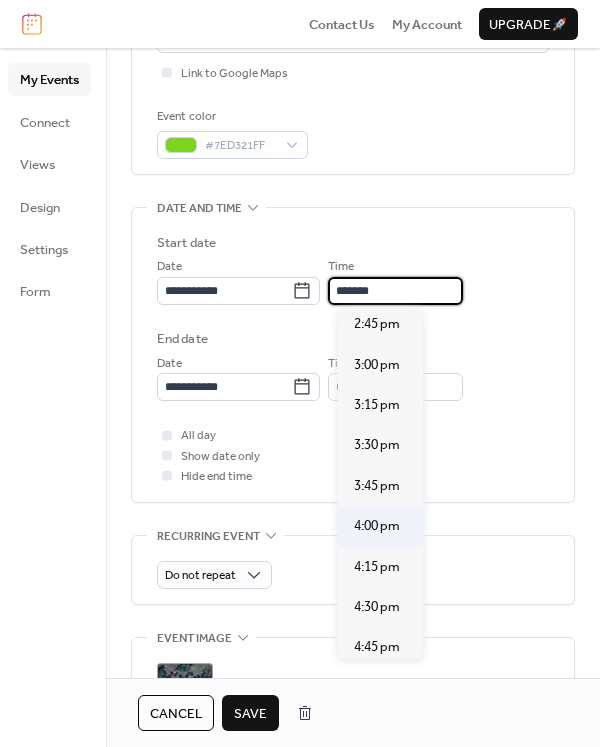 type on "*******" 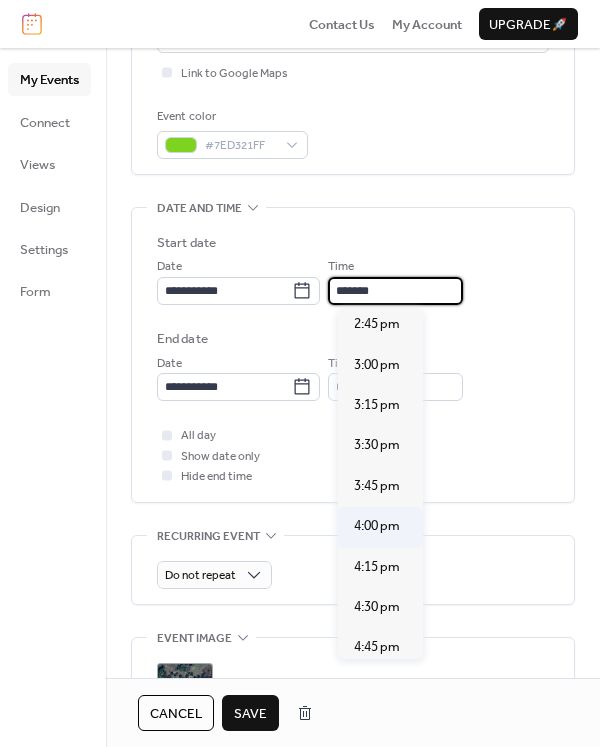 type on "*******" 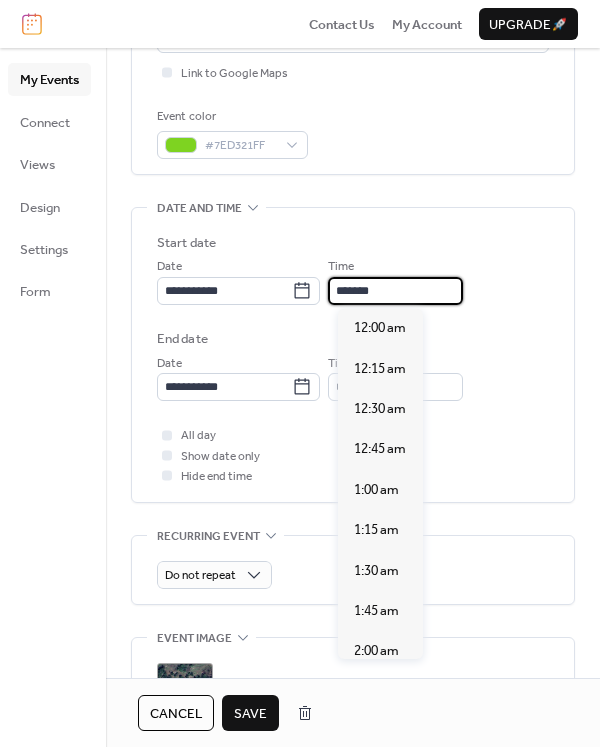 click on "*******" at bounding box center (395, 291) 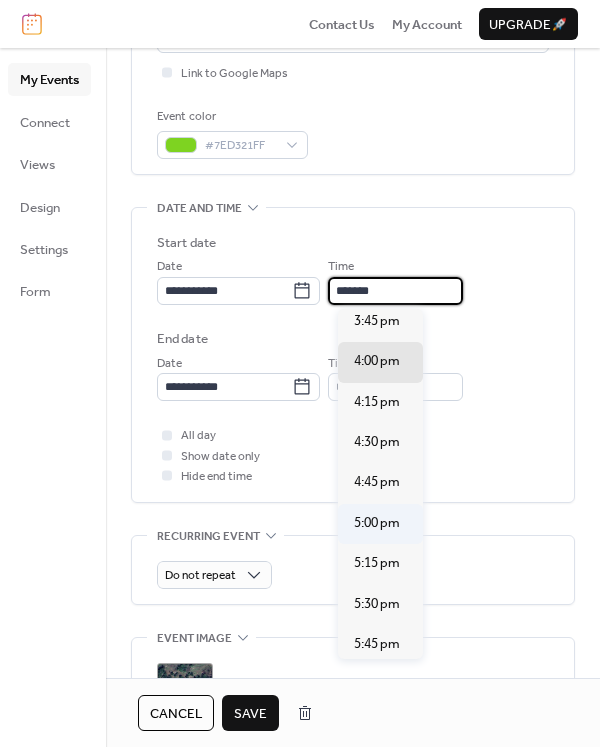 scroll, scrollTop: 2557, scrollLeft: 0, axis: vertical 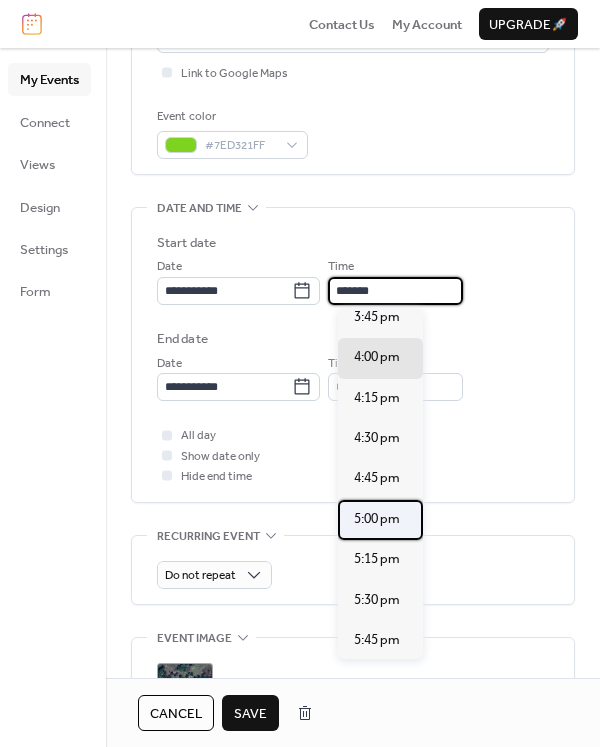 click on "5:00 pm" at bounding box center (377, 519) 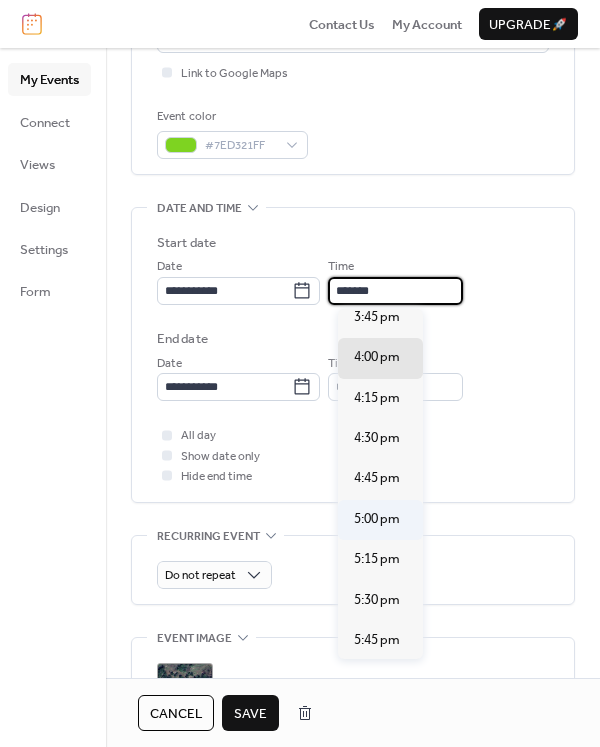 type on "*******" 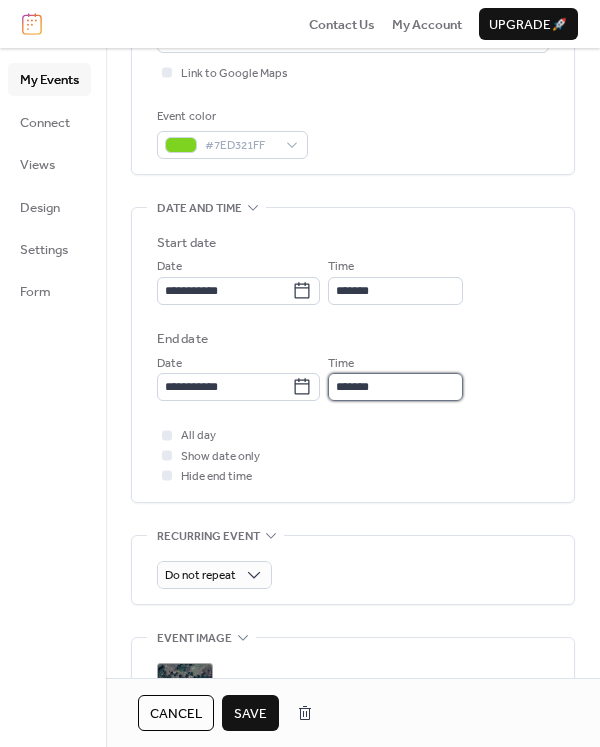 click on "*******" at bounding box center [395, 387] 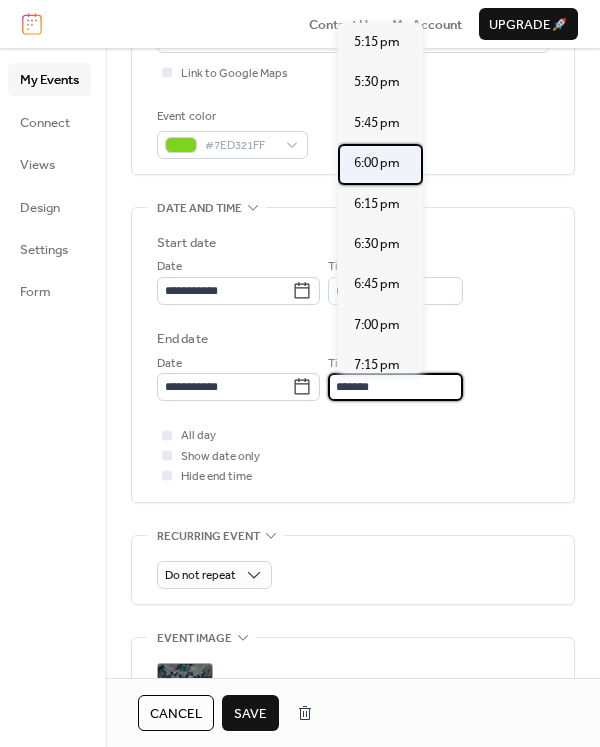 click on "6:00 pm" at bounding box center (377, 163) 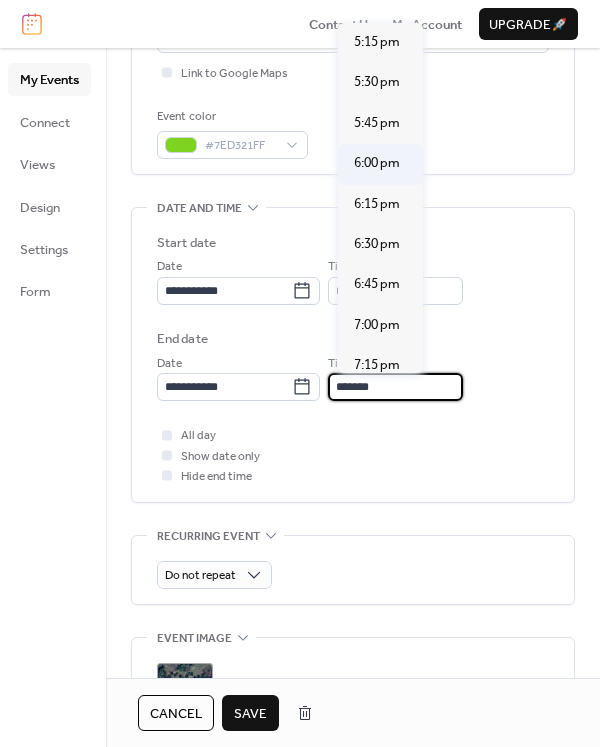 type on "*******" 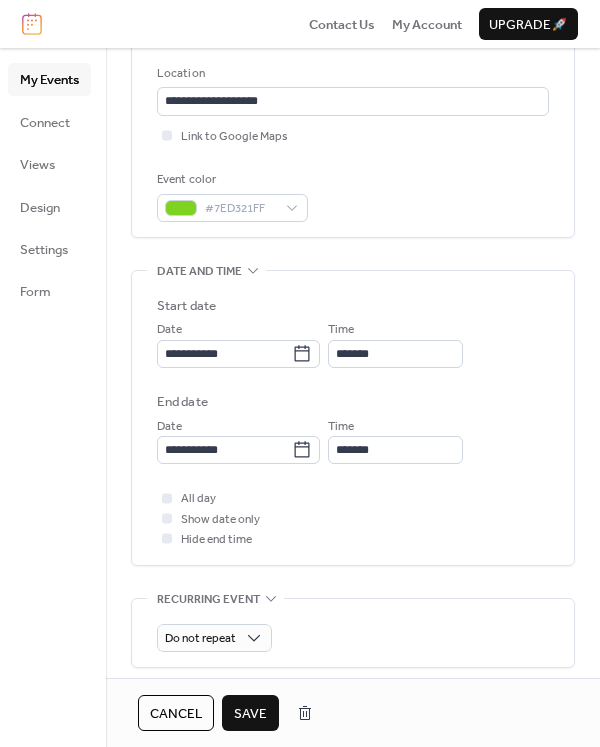 scroll, scrollTop: 773, scrollLeft: 0, axis: vertical 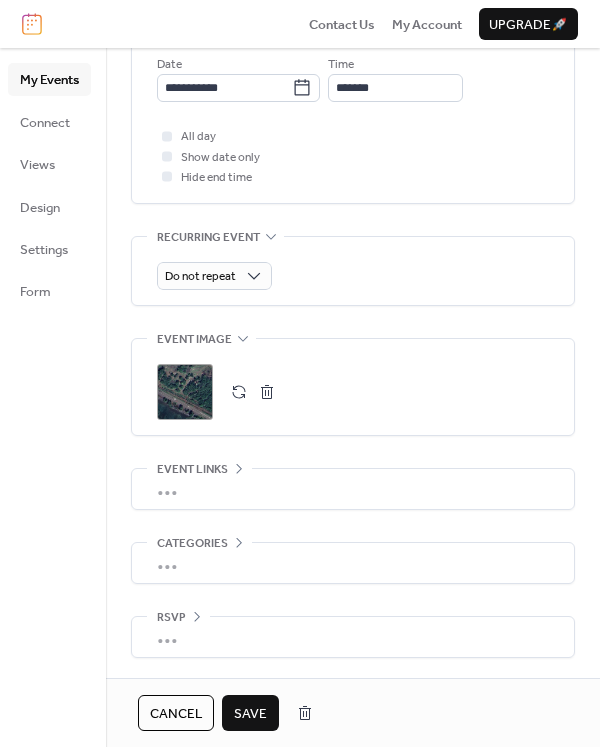 click at bounding box center [267, 392] 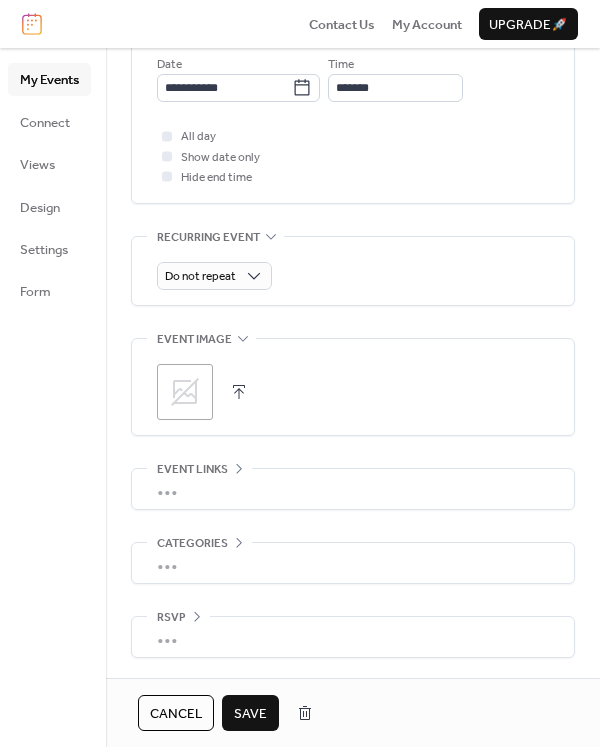 click at bounding box center [239, 392] 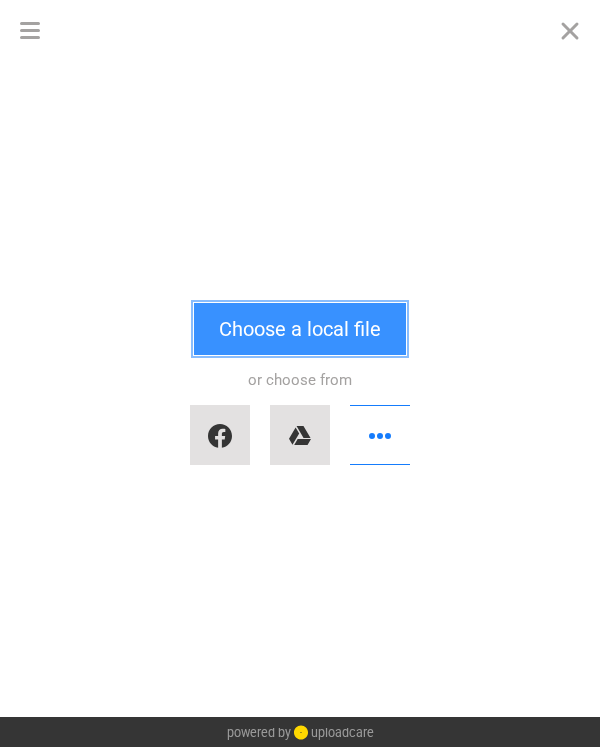 click on "Choose a local file" at bounding box center (300, 329) 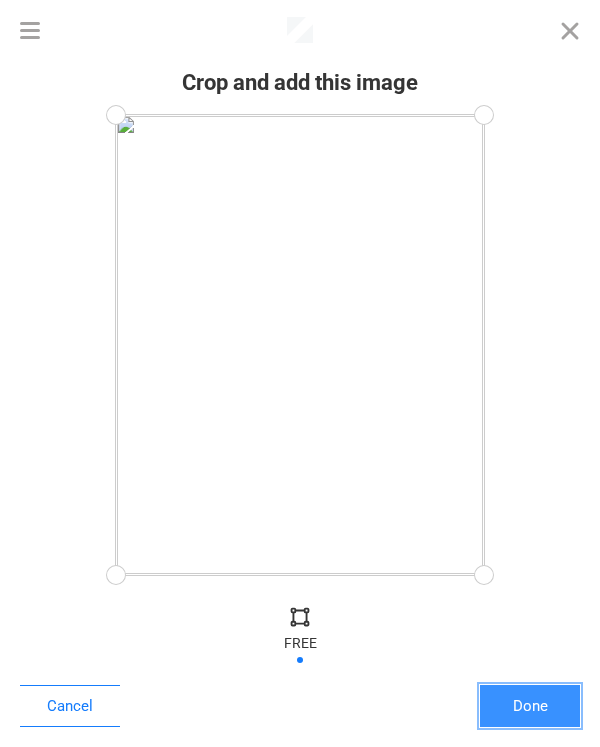 click on "Done" at bounding box center [530, 706] 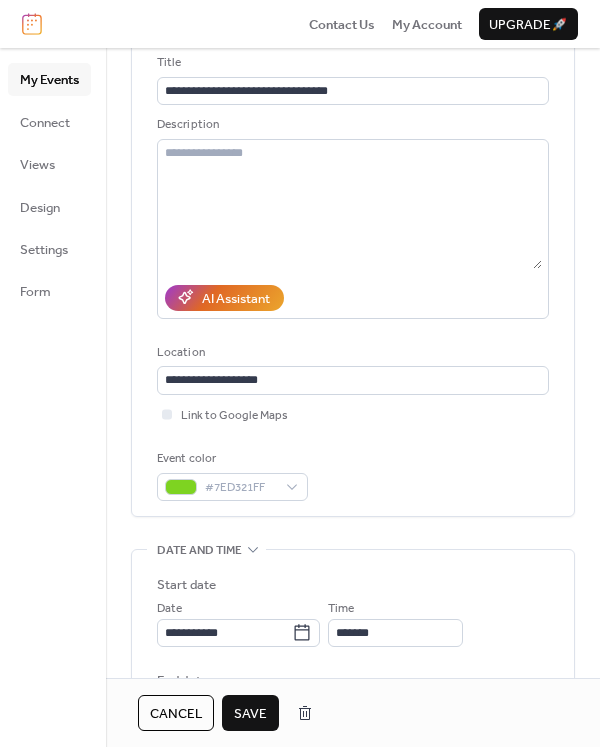 scroll, scrollTop: 30, scrollLeft: 0, axis: vertical 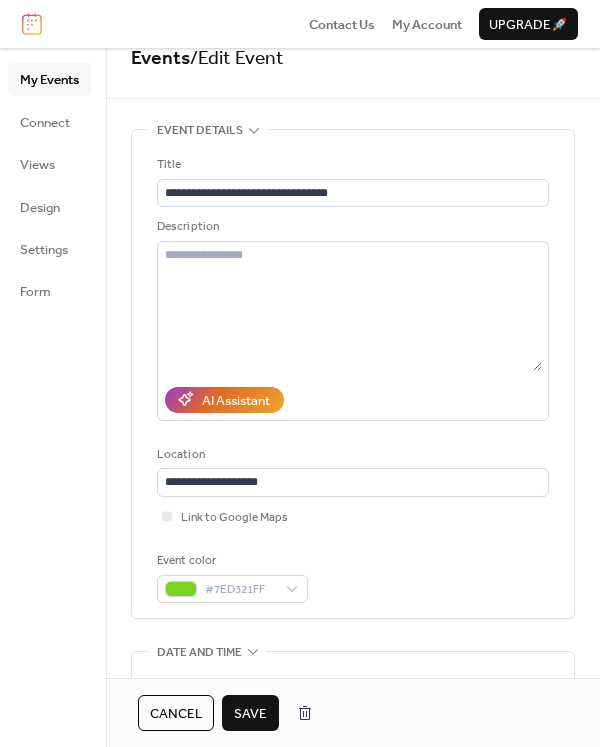 click on "Save" at bounding box center (250, 714) 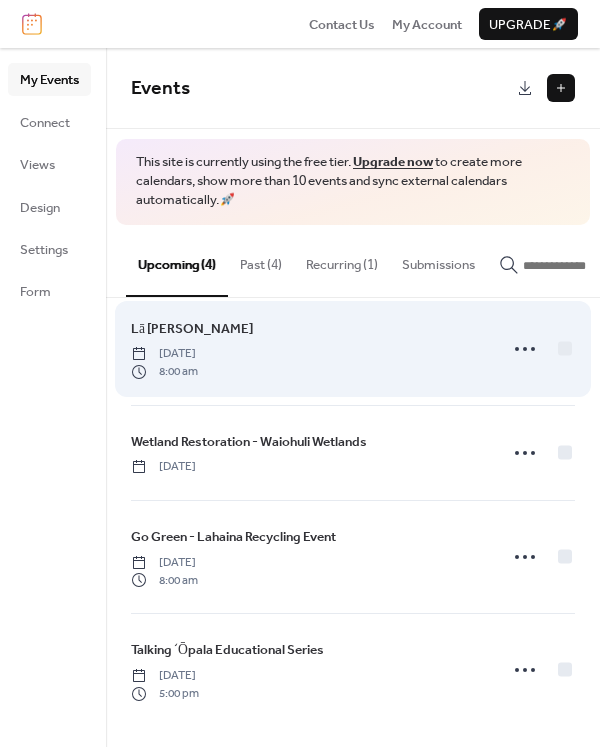 scroll, scrollTop: 30, scrollLeft: 0, axis: vertical 